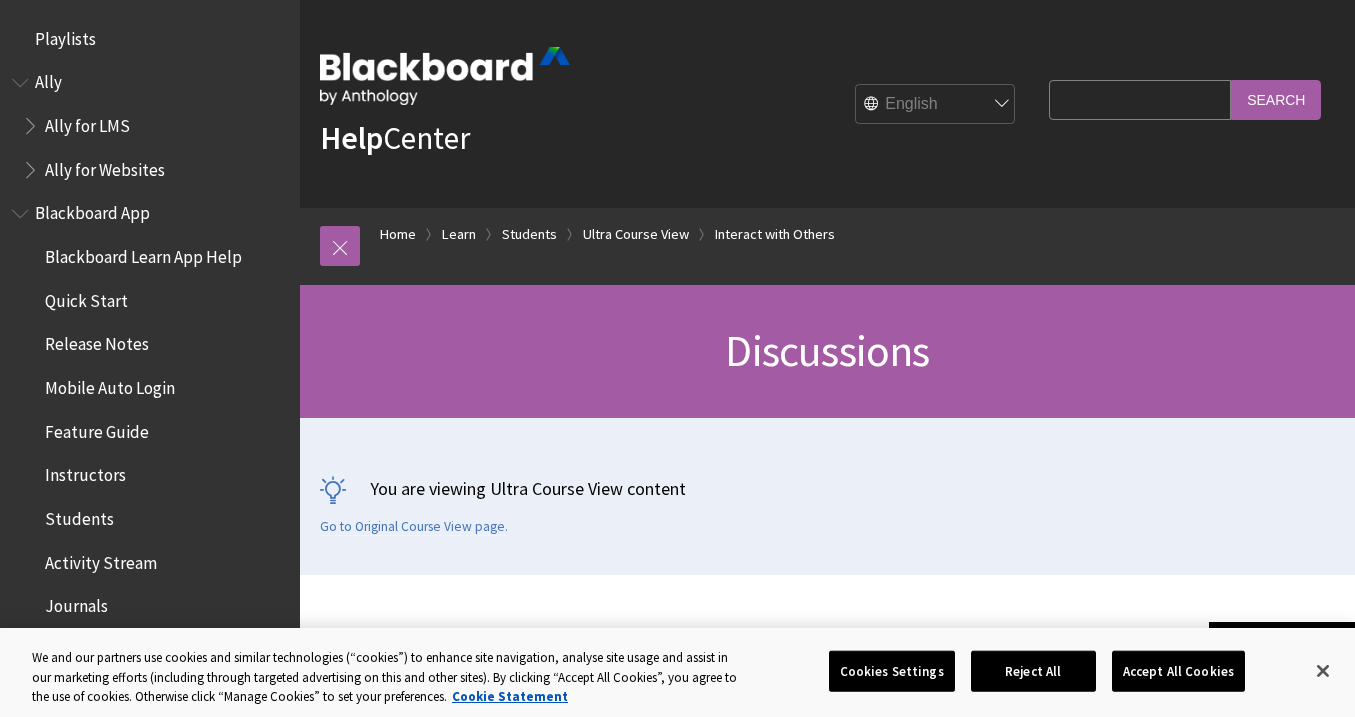 scroll, scrollTop: 524, scrollLeft: 0, axis: vertical 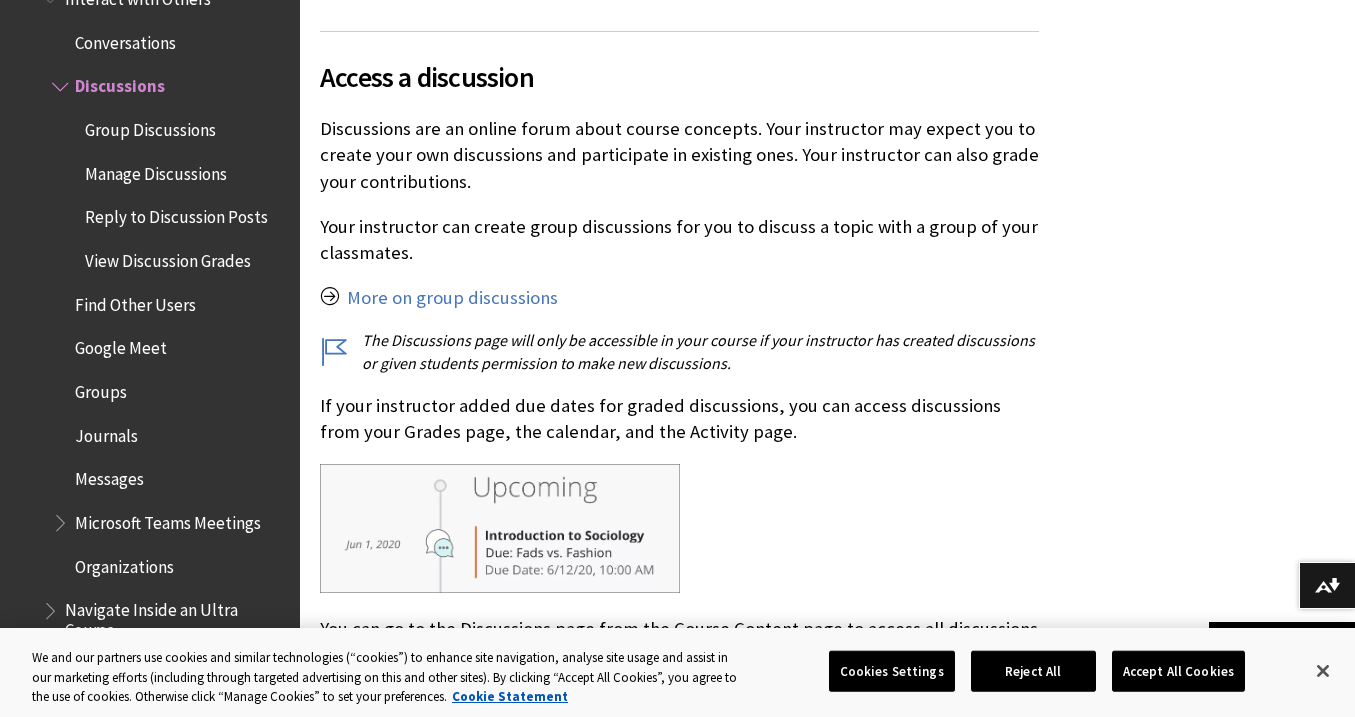 click on "Your instructor can create group discussions for you to discuss a topic with a group of your classmates." at bounding box center [679, 240] 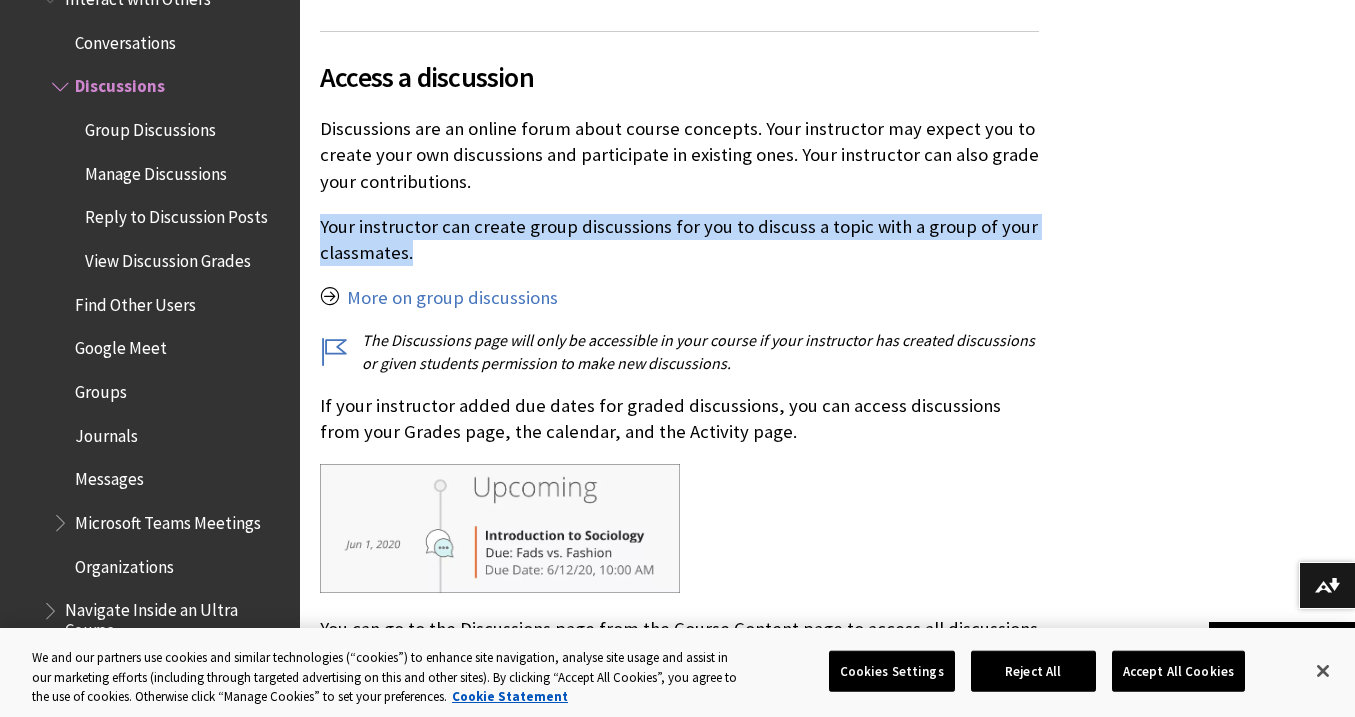 click on "Your instructor can create group discussions for you to discuss a topic with a group of your classmates." at bounding box center [679, 240] 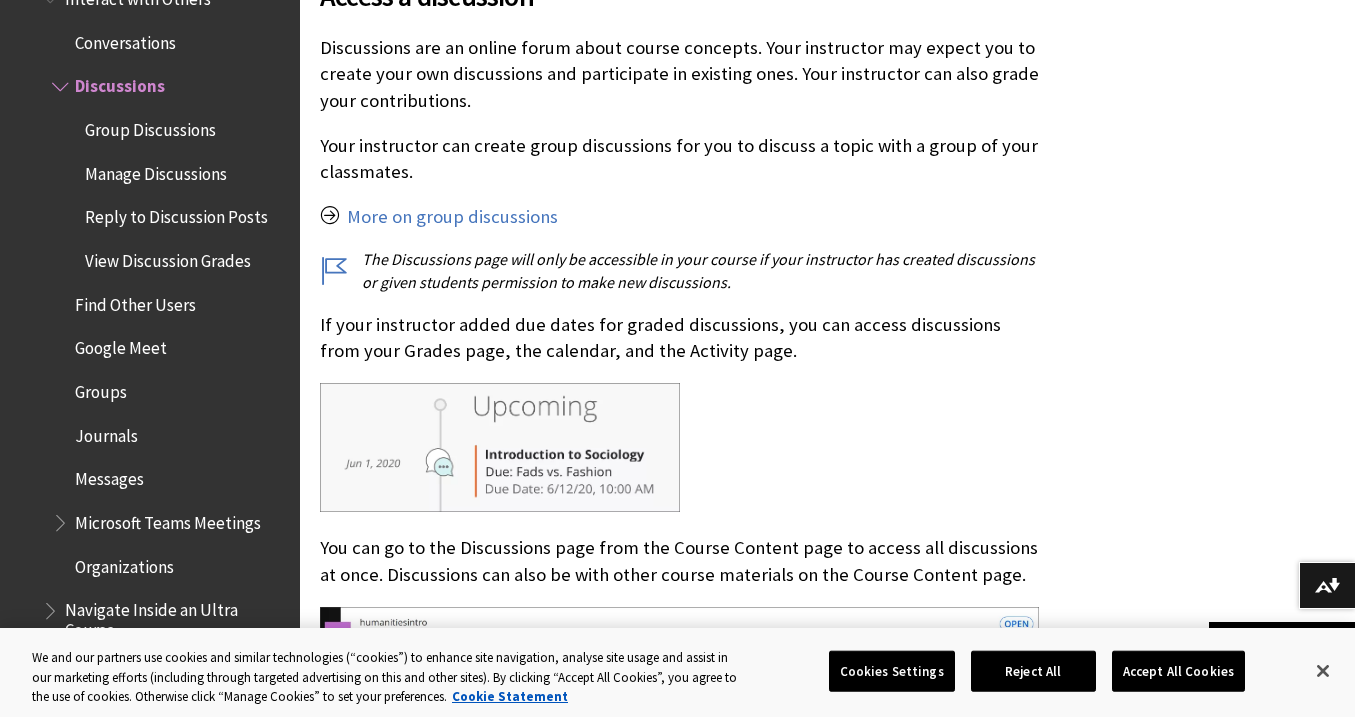scroll, scrollTop: 1024, scrollLeft: 0, axis: vertical 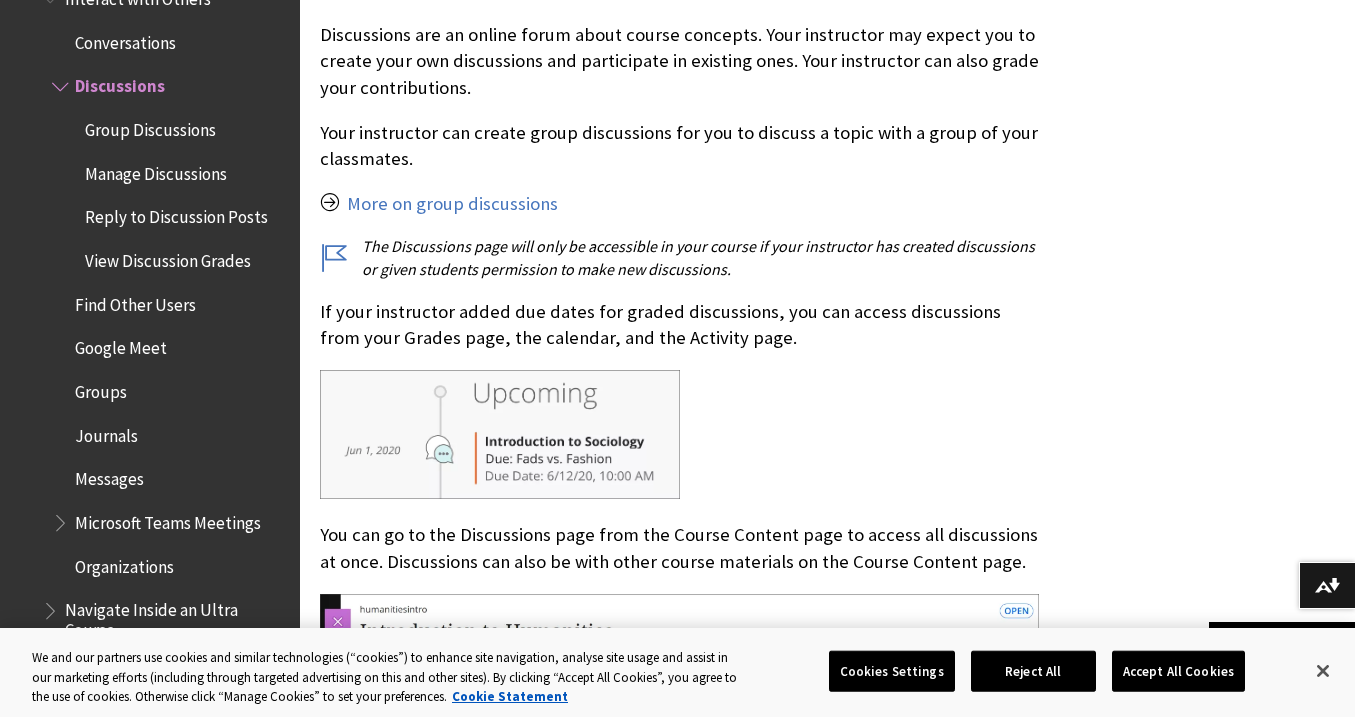 click on "The Discussions page will only be accessible in your course if your instructor has created discussions or given students permission to make new discussions." at bounding box center (679, 257) 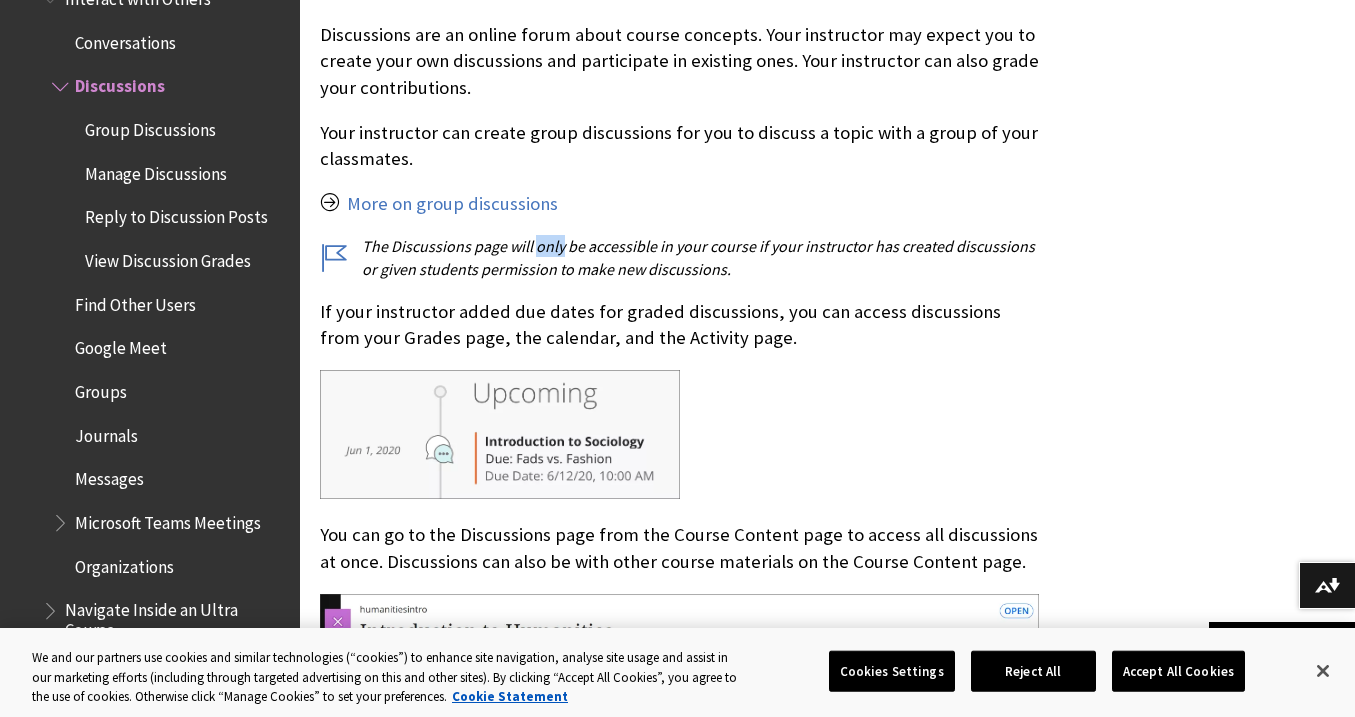 click on "The Discussions page will only be accessible in your course if your instructor has created discussions or given students permission to make new discussions." at bounding box center [679, 257] 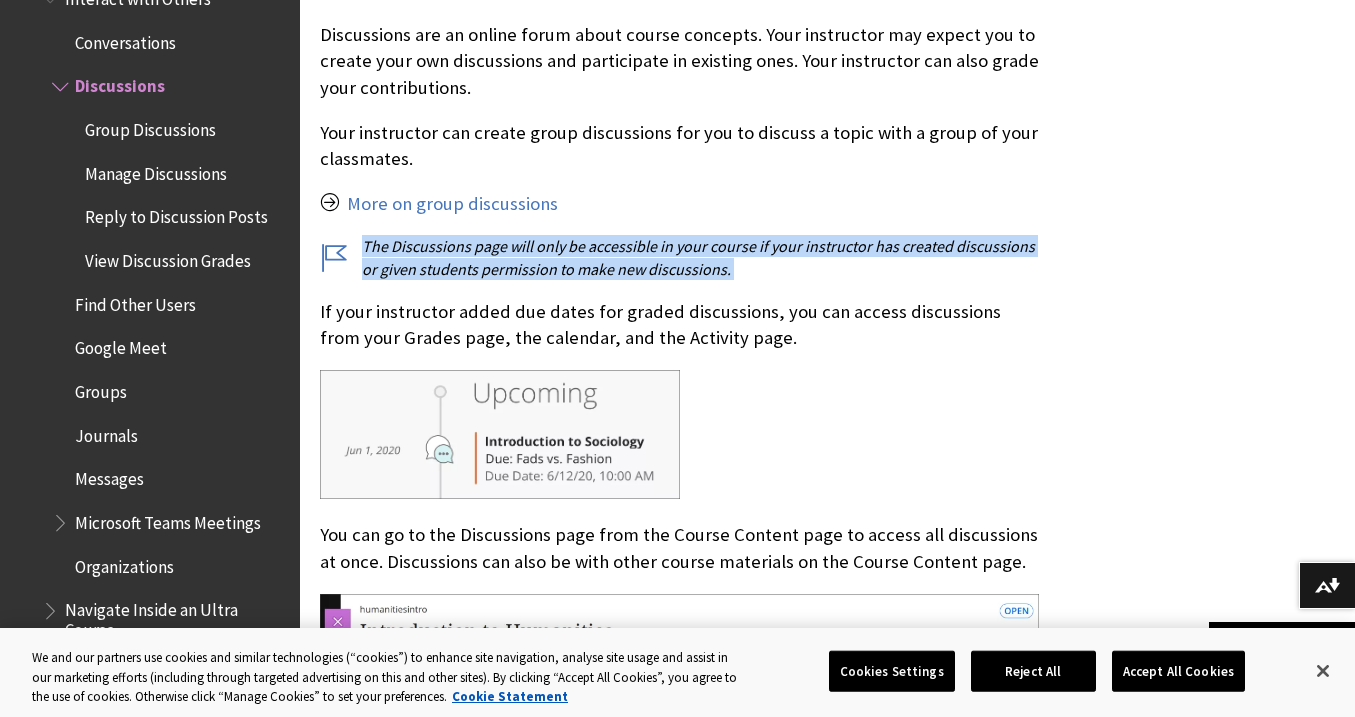 click on "The Discussions page will only be accessible in your course if your instructor has created discussions or given students permission to make new discussions." at bounding box center (679, 257) 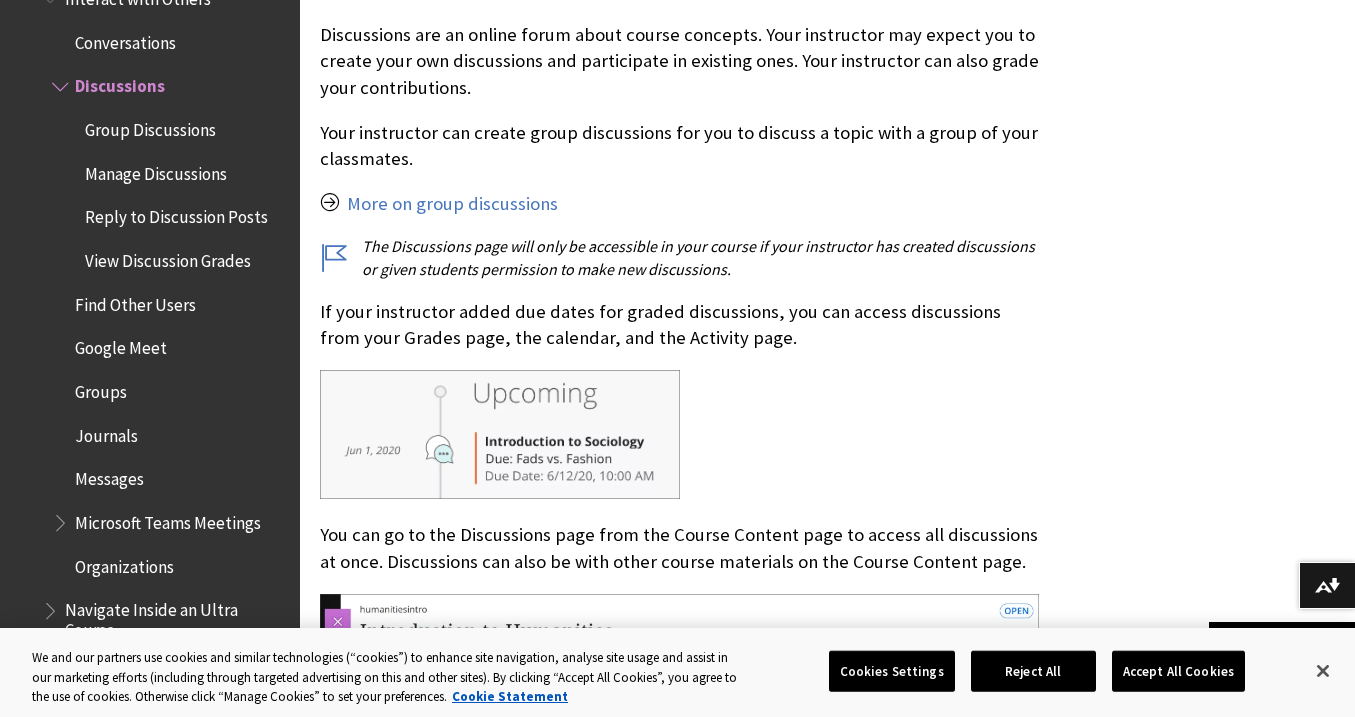 click on "The Discussions page will only be accessible in your course if your instructor has created discussions or given students permission to make new discussions." at bounding box center (679, 257) 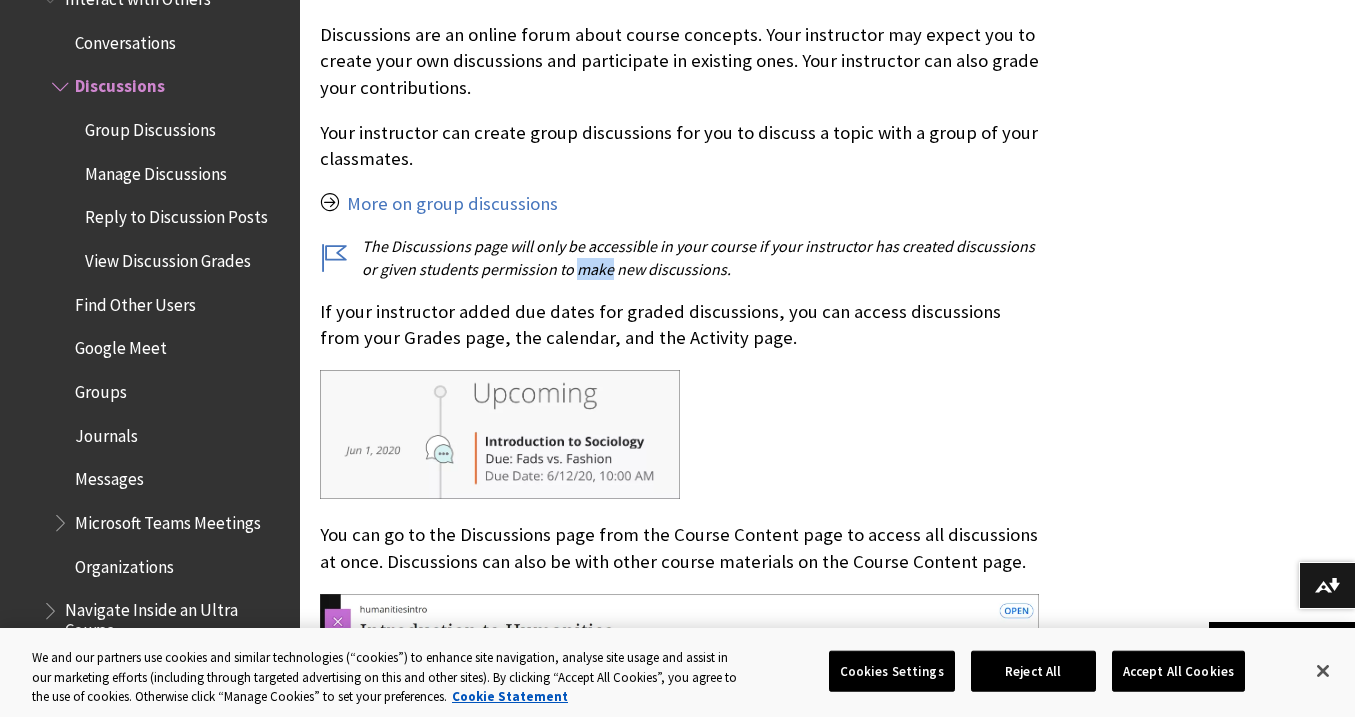 click on "The Discussions page will only be accessible in your course if your instructor has created discussions or given students permission to make new discussions." at bounding box center (679, 257) 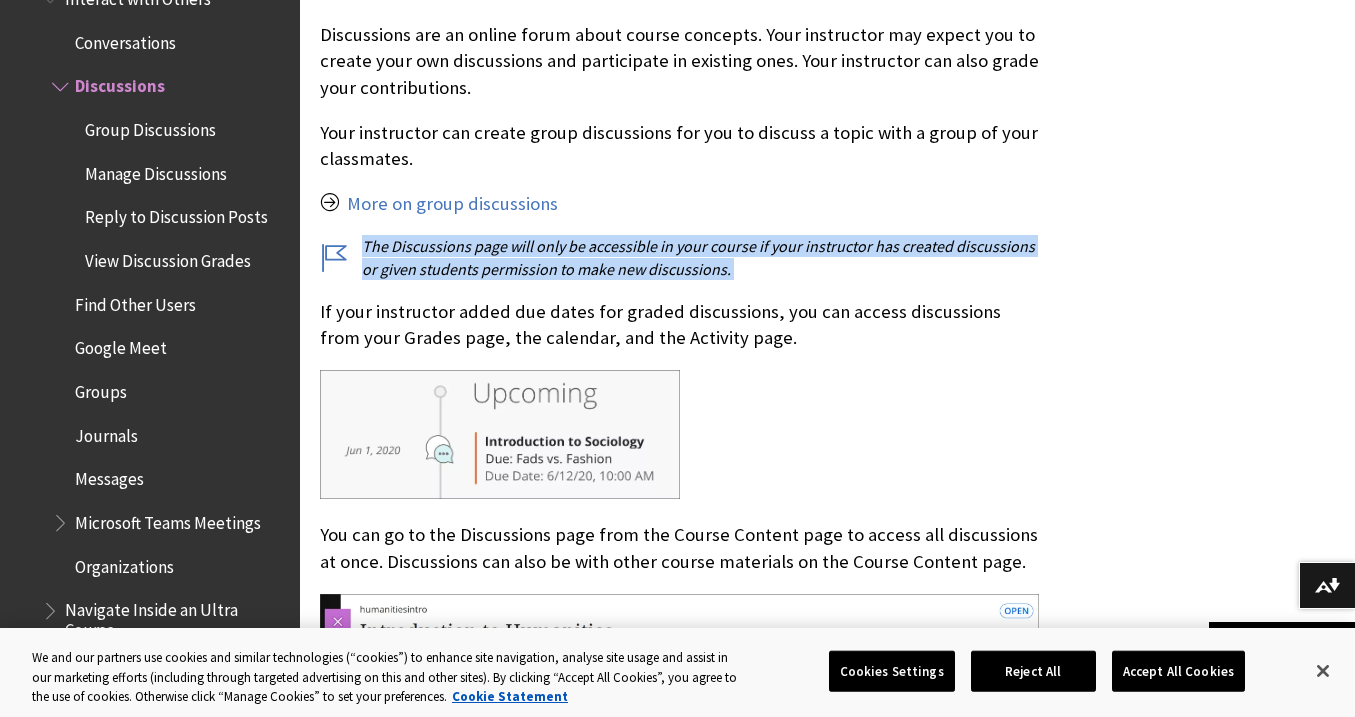 click on "The Discussions page will only be accessible in your course if your instructor has created discussions or given students permission to make new discussions." at bounding box center (679, 257) 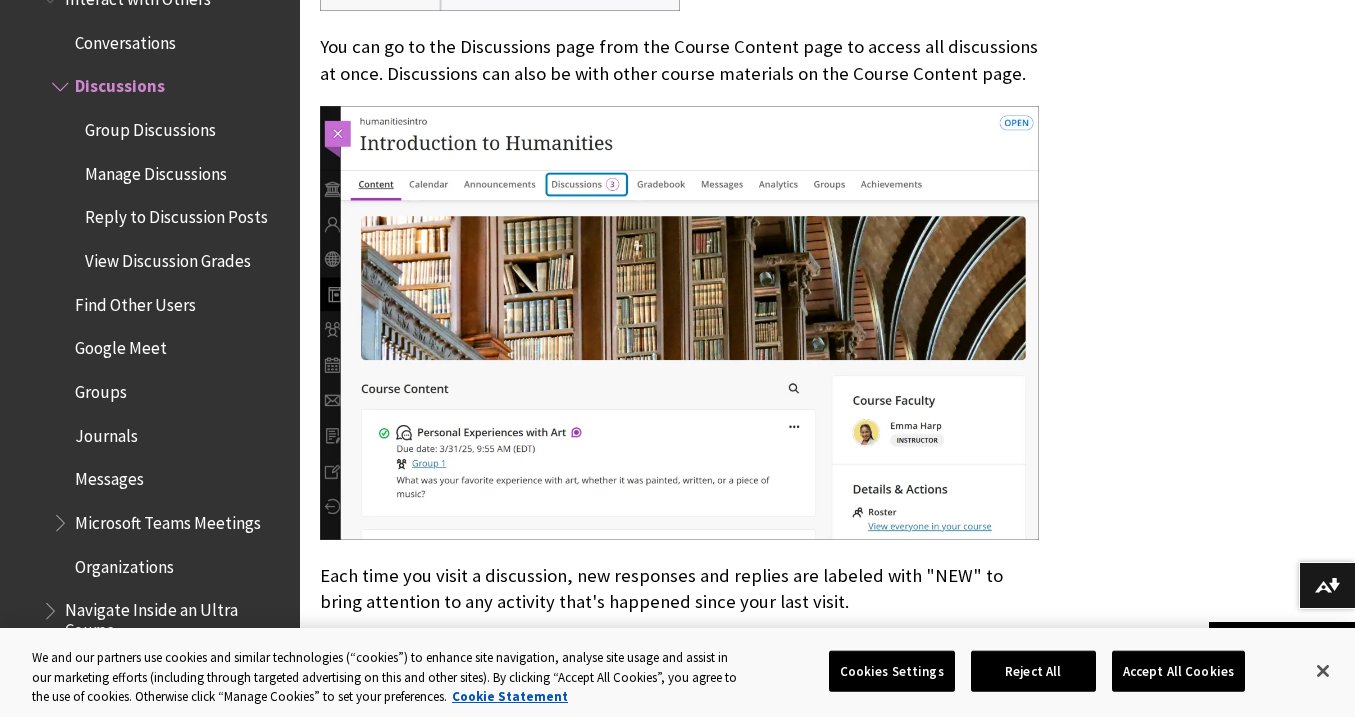 scroll, scrollTop: 1504, scrollLeft: 0, axis: vertical 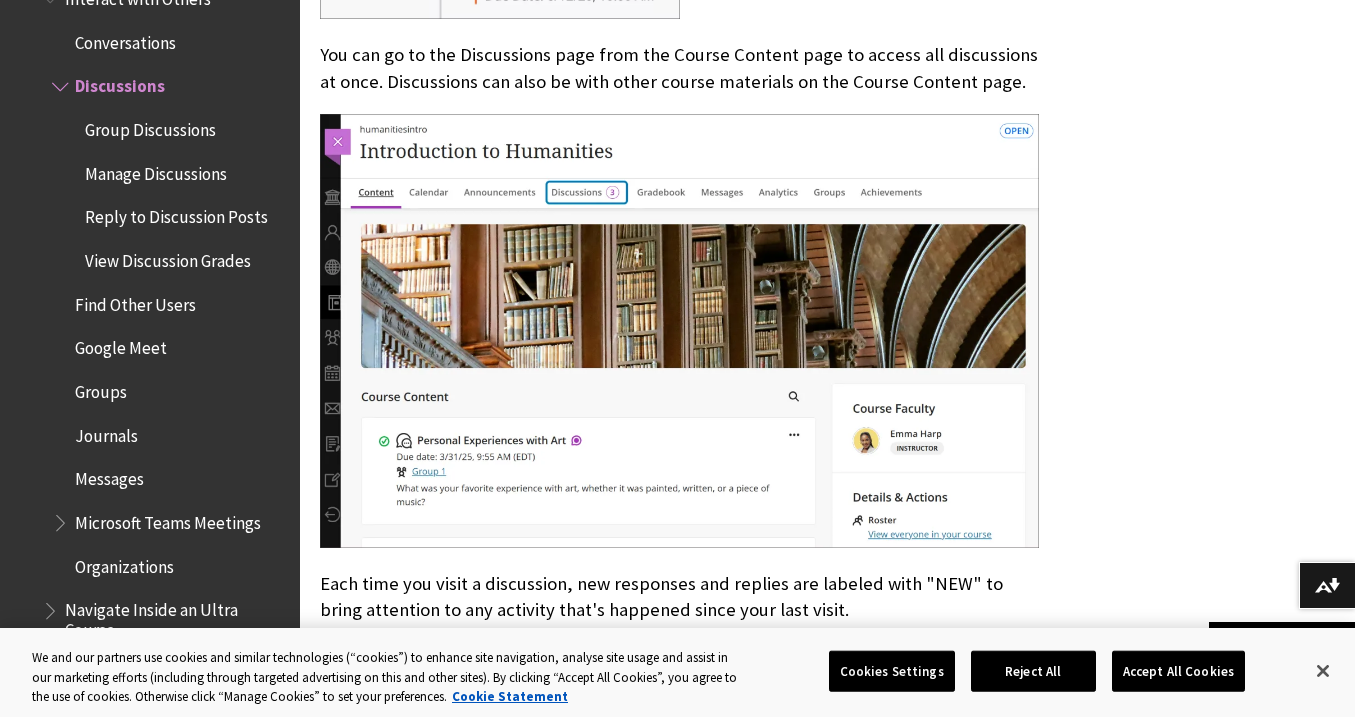 click on "You can go to the Discussions page from the Course Content page to access all discussions at once. Discussions can also be with other course materials on the Course Content page." at bounding box center [679, 68] 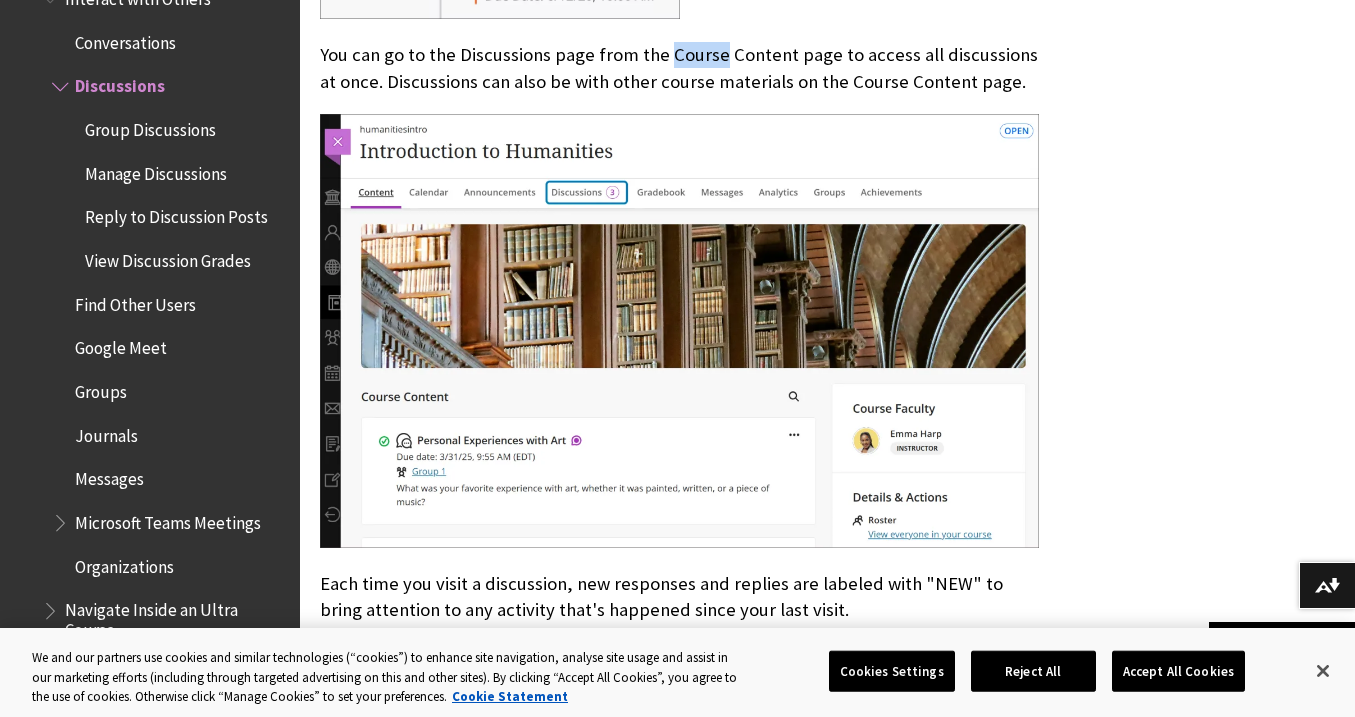 click on "You can go to the Discussions page from the Course Content page to access all discussions at once. Discussions can also be with other course materials on the Course Content page." at bounding box center [679, 68] 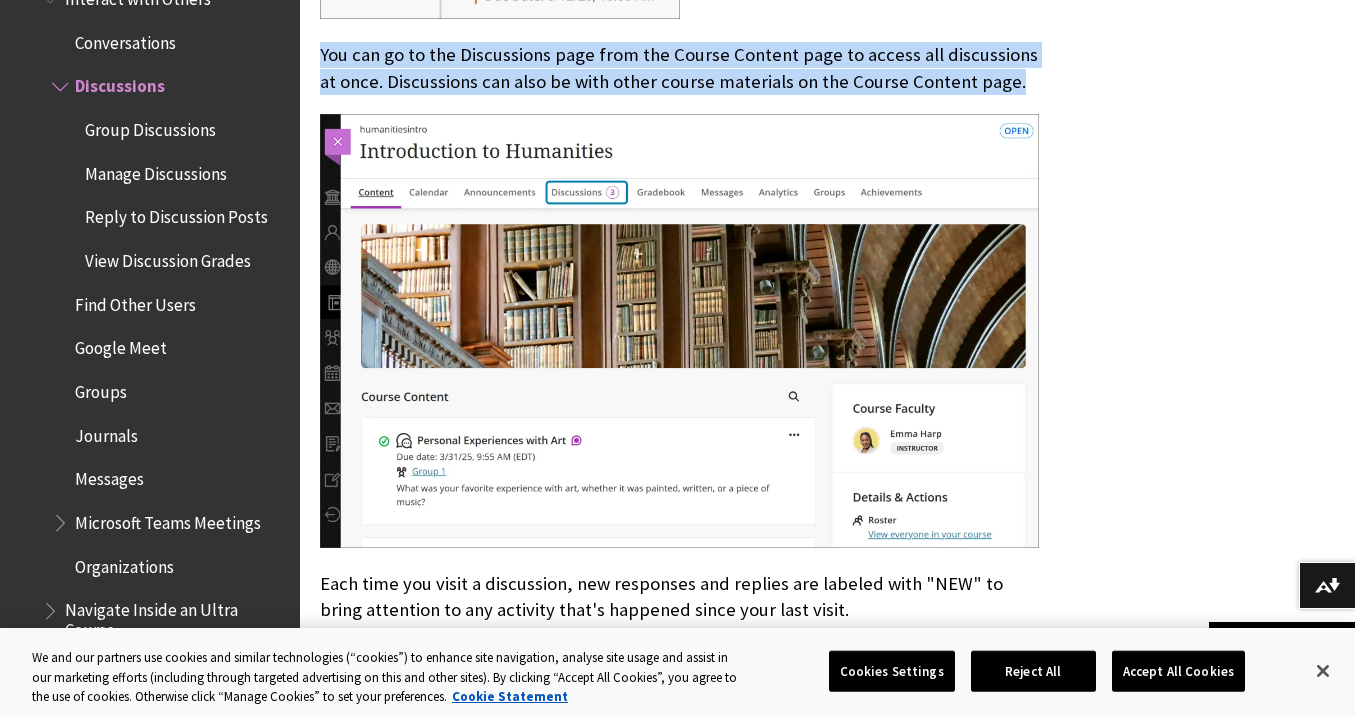 click on "You can go to the Discussions page from the Course Content page to access all discussions at once. Discussions can also be with other course materials on the Course Content page." at bounding box center [679, 68] 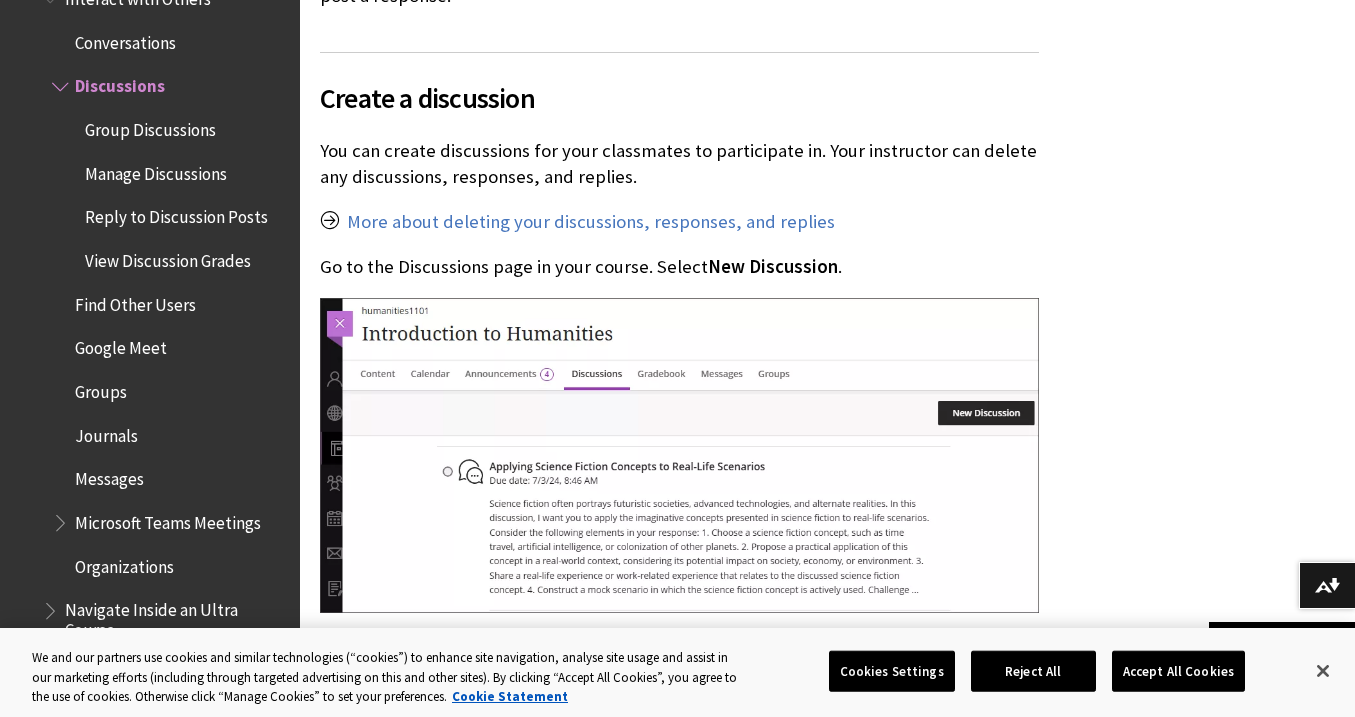 scroll, scrollTop: 3031, scrollLeft: 0, axis: vertical 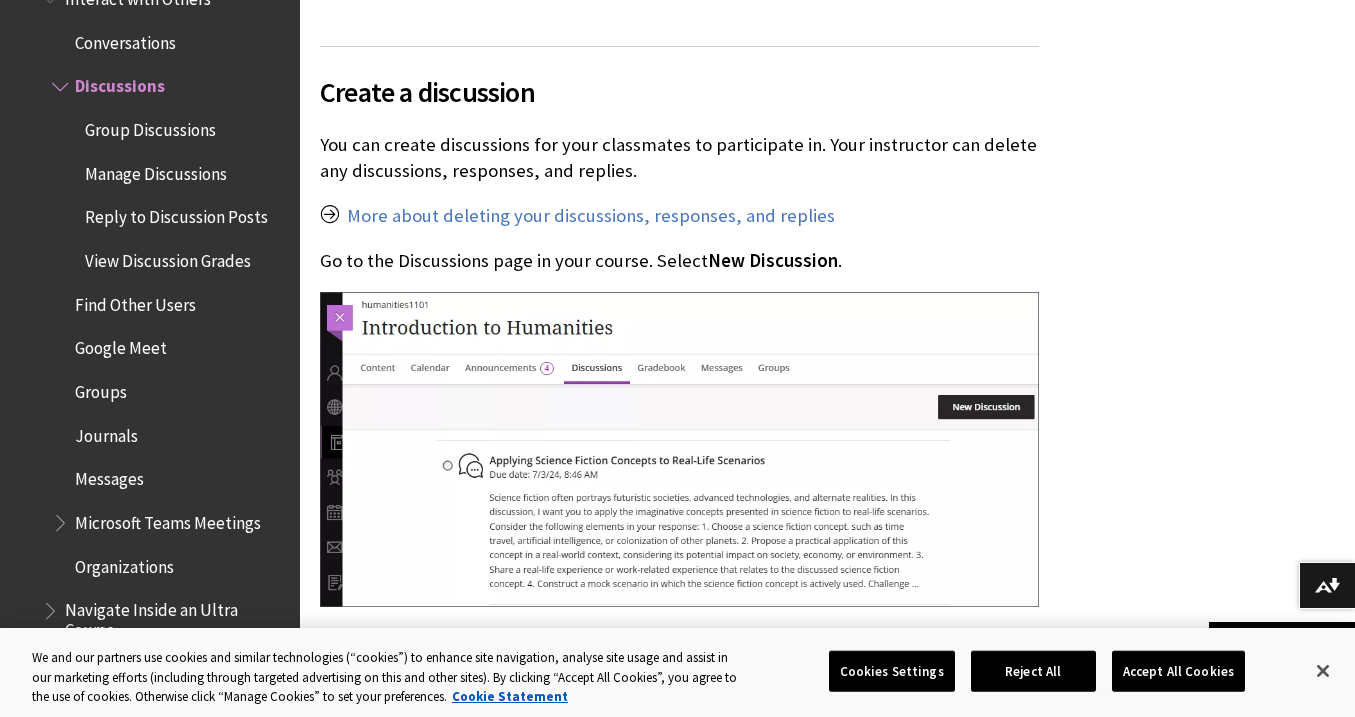 click on "You can create discussions for your classmates to participate in. Your instructor can delete any discussions, responses, and replies." at bounding box center (679, 158) 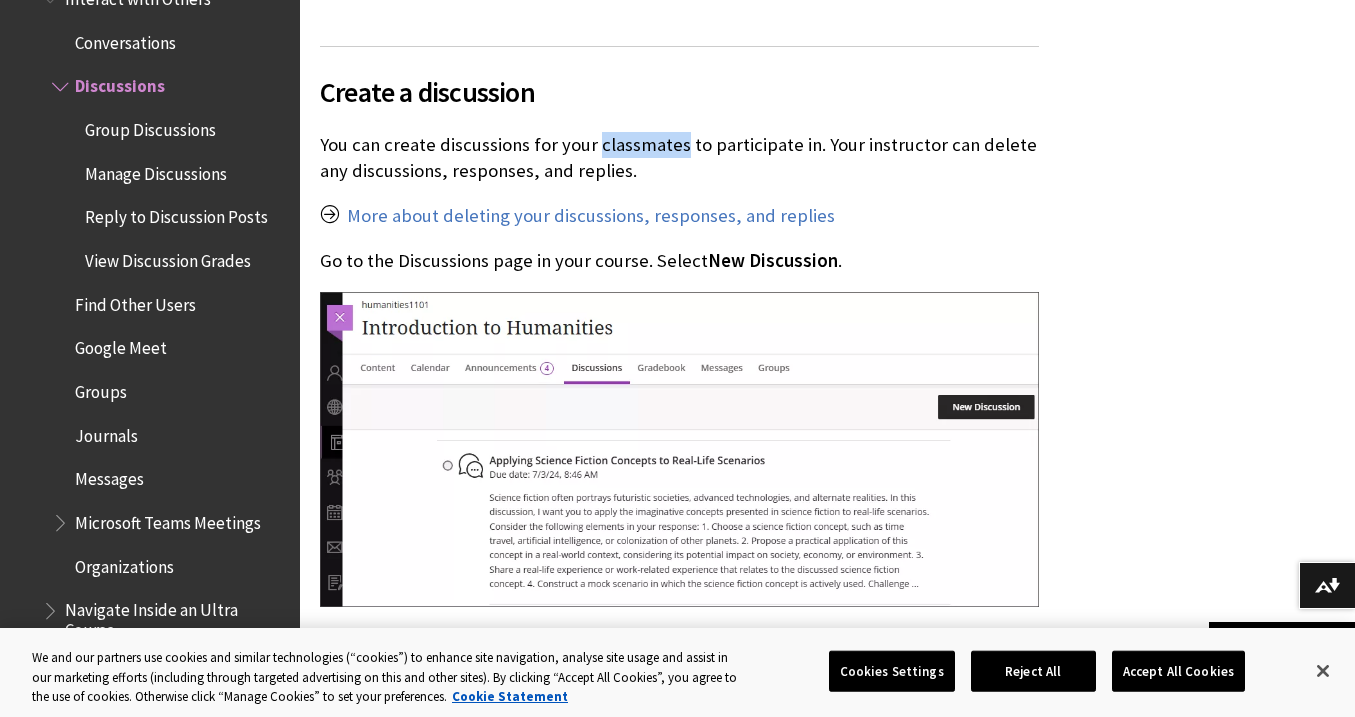 click on "You can create discussions for your classmates to participate in. Your instructor can delete any discussions, responses, and replies." at bounding box center [679, 158] 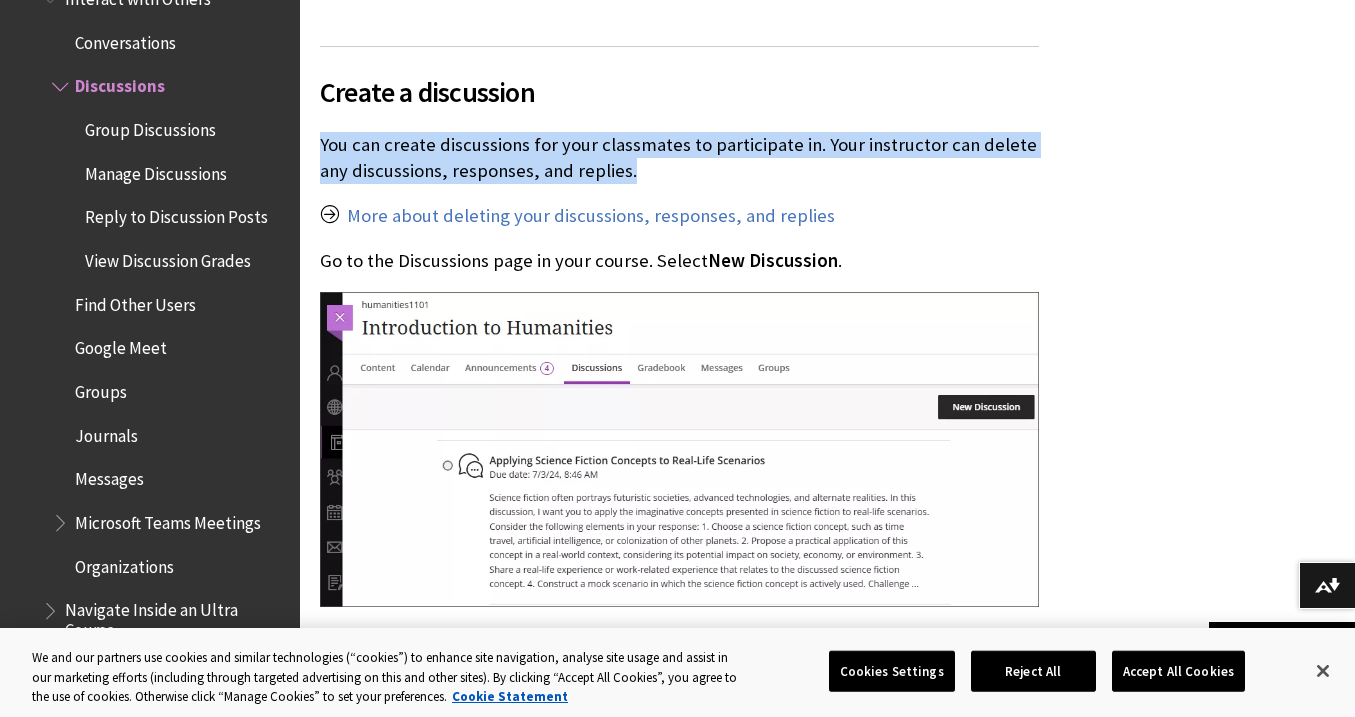 click on "You can create discussions for your classmates to participate in. Your instructor can delete any discussions, responses, and replies." at bounding box center [679, 158] 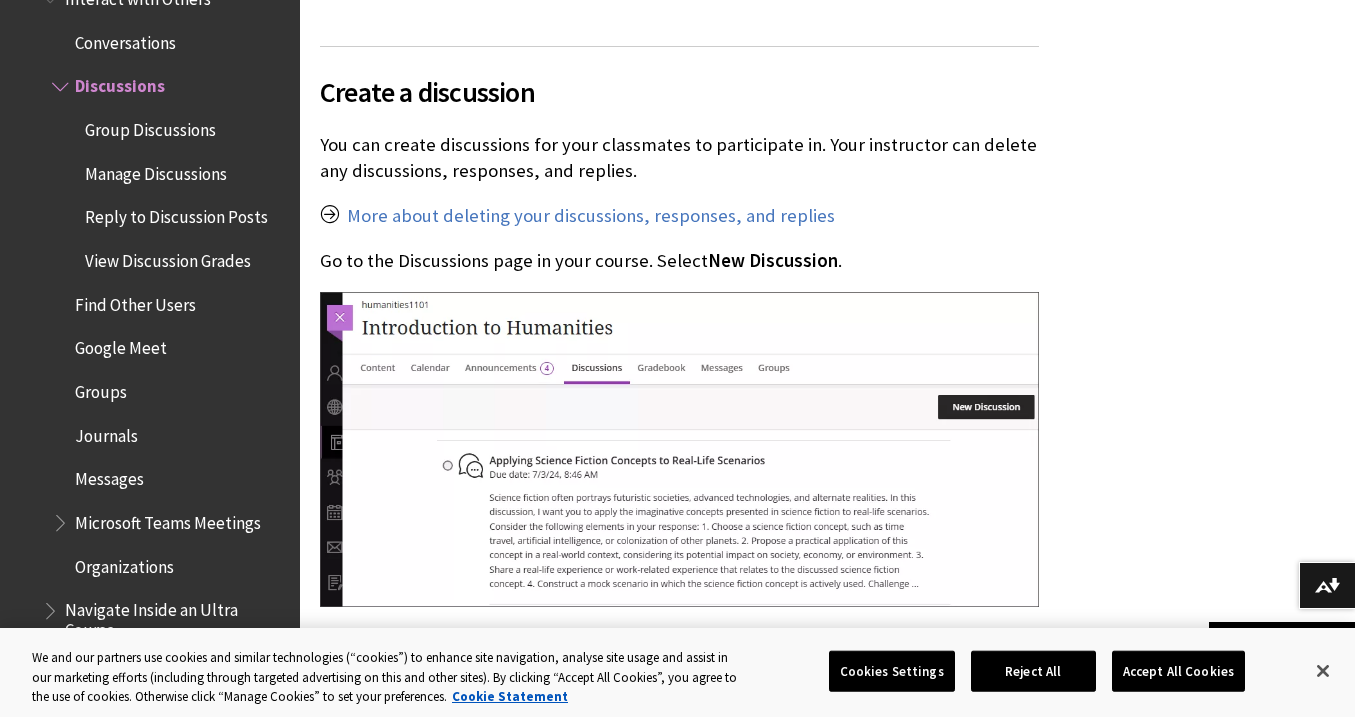 click on "You can create discussions for your classmates to participate in. Your instructor can delete any discussions, responses, and replies." at bounding box center (679, 158) 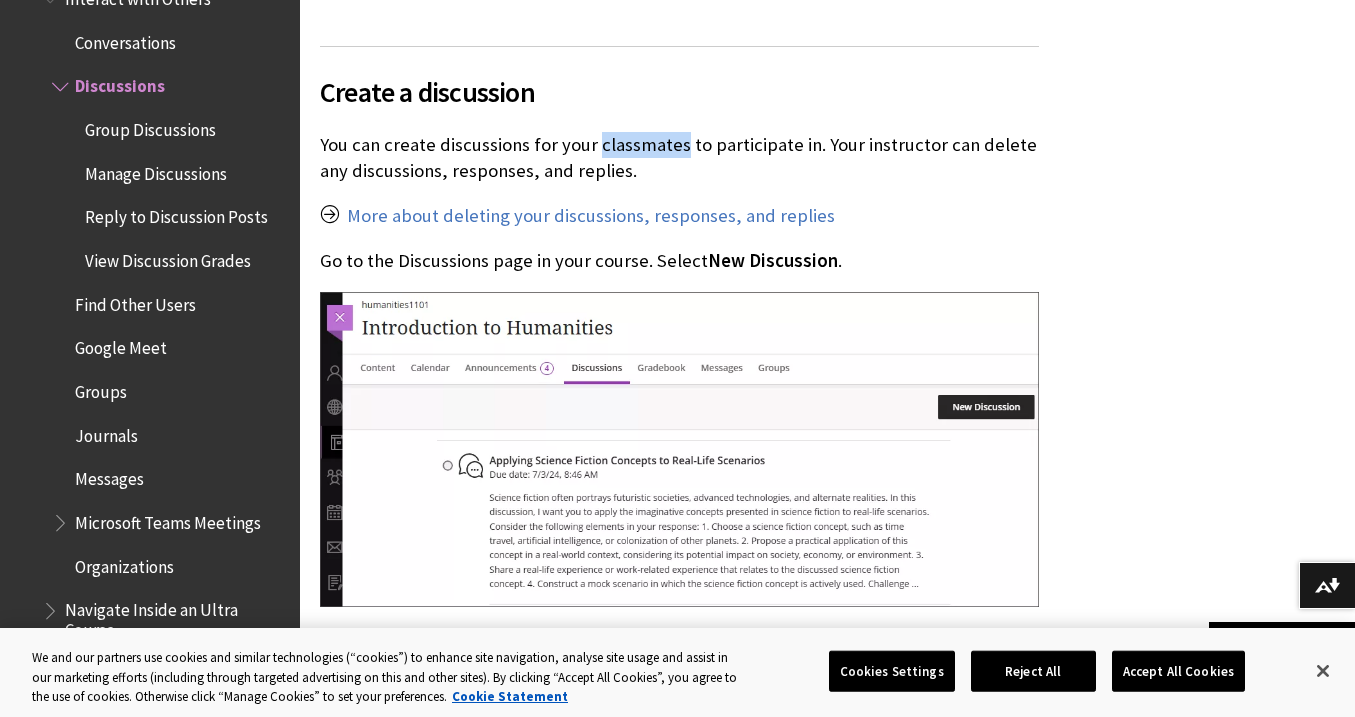 click on "You can create discussions for your classmates to participate in. Your instructor can delete any discussions, responses, and replies." at bounding box center (679, 158) 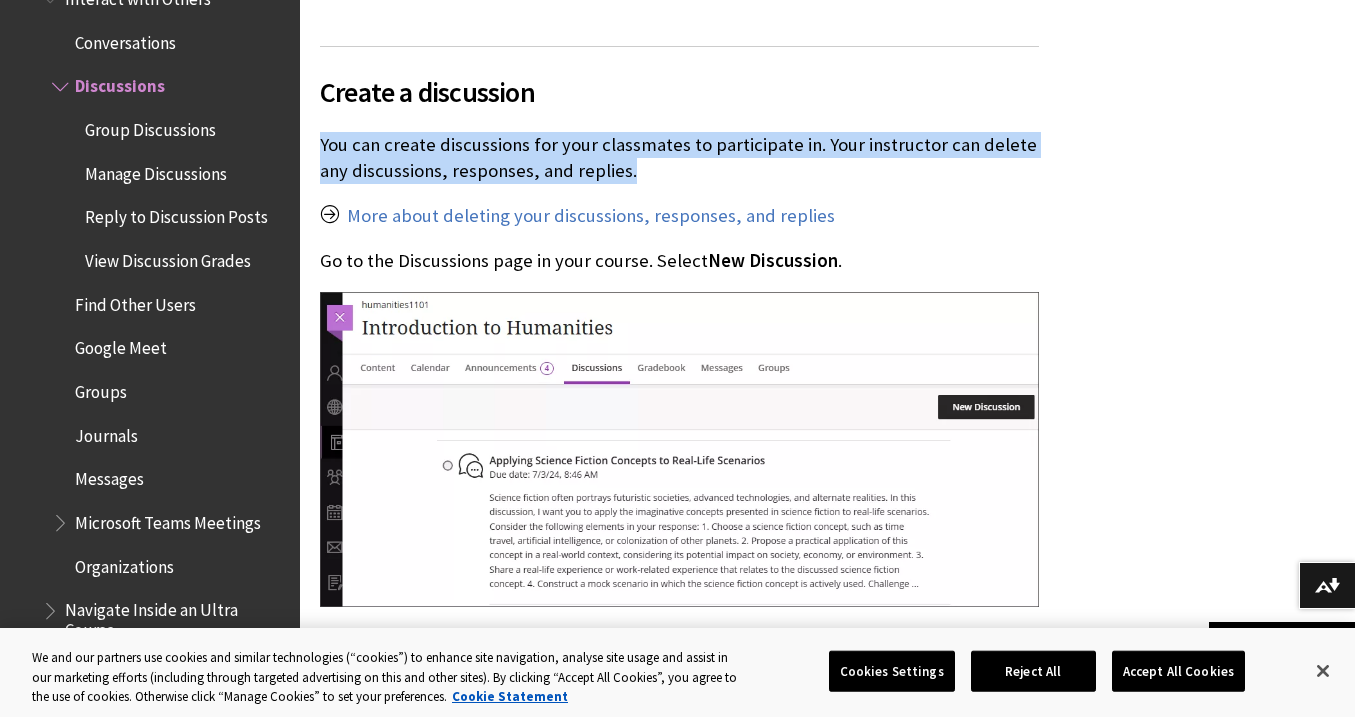 click on "You can create discussions for your classmates to participate in. Your instructor can delete any discussions, responses, and replies." at bounding box center (679, 158) 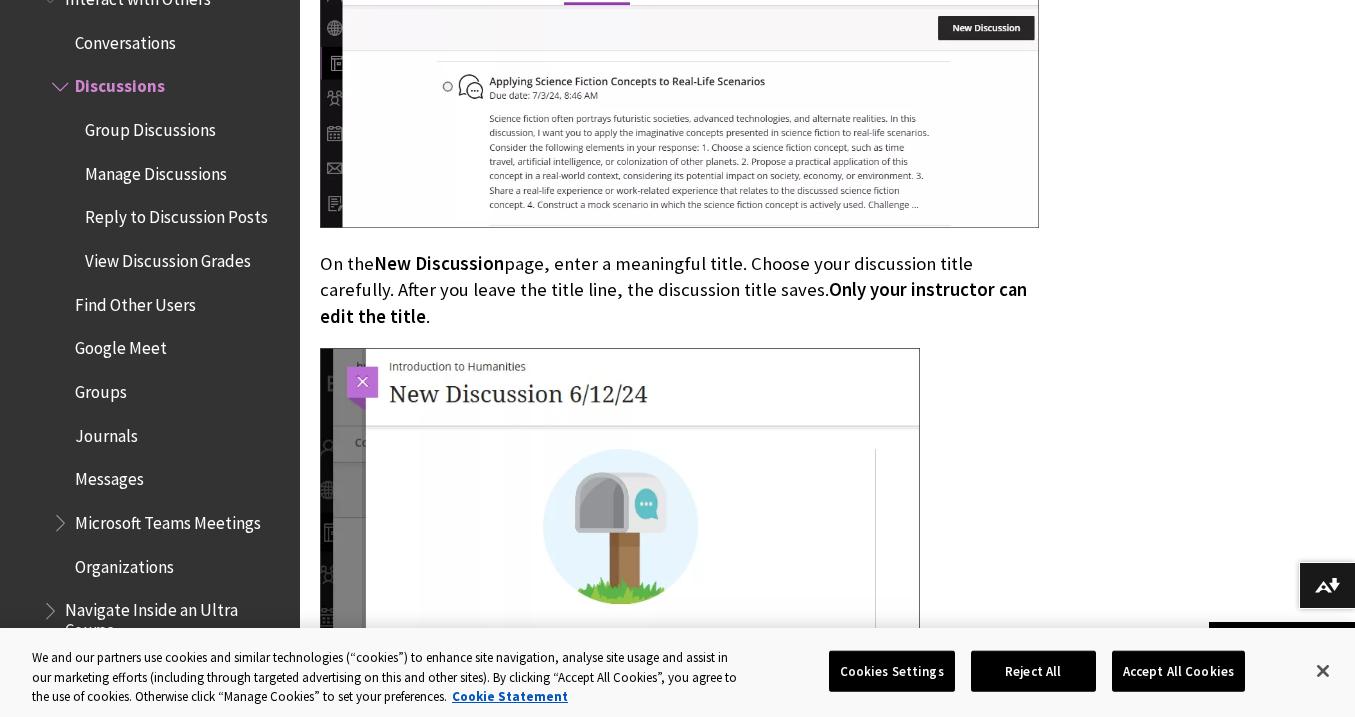 scroll, scrollTop: 3420, scrollLeft: 0, axis: vertical 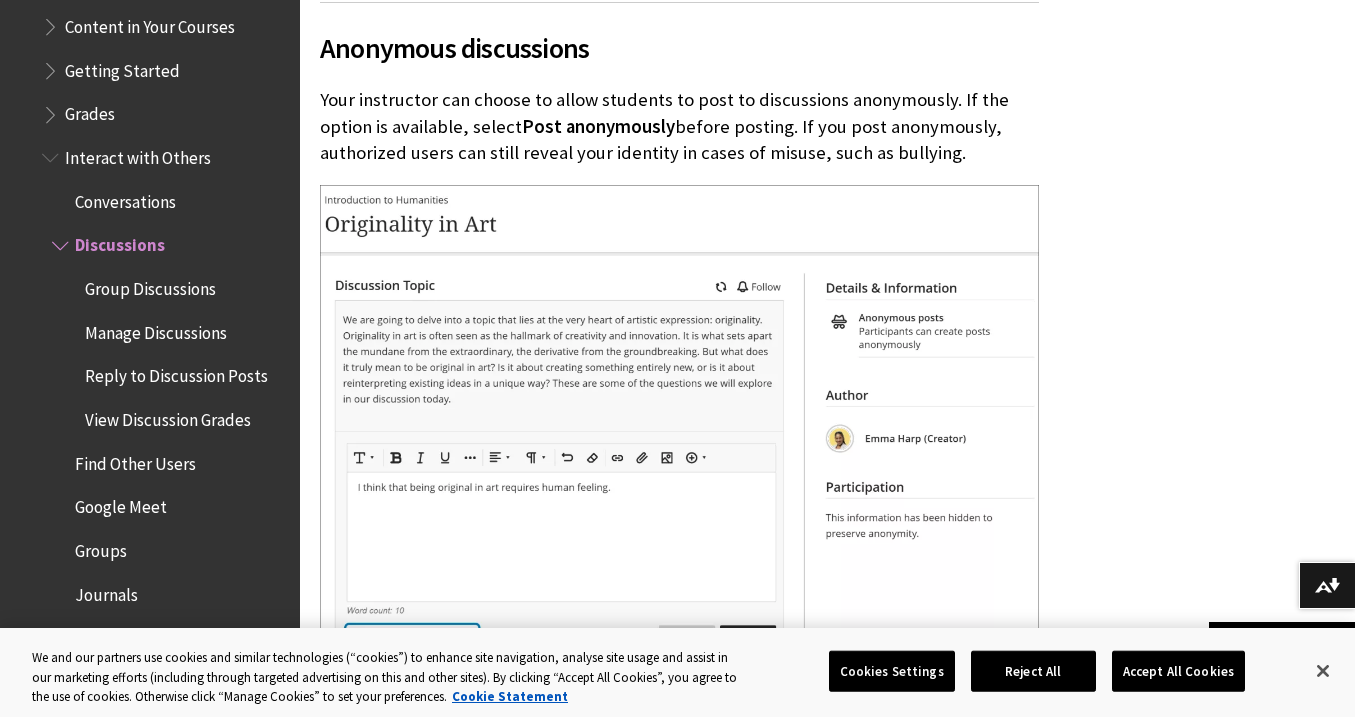 click on "Your instructor can choose to allow students to post to discussions anonymously. If the option is available, select  Post anonymously  before posting. If you post anonymously, authorized users can still reveal your identity in cases of misuse, such as bullying." at bounding box center (679, 126) 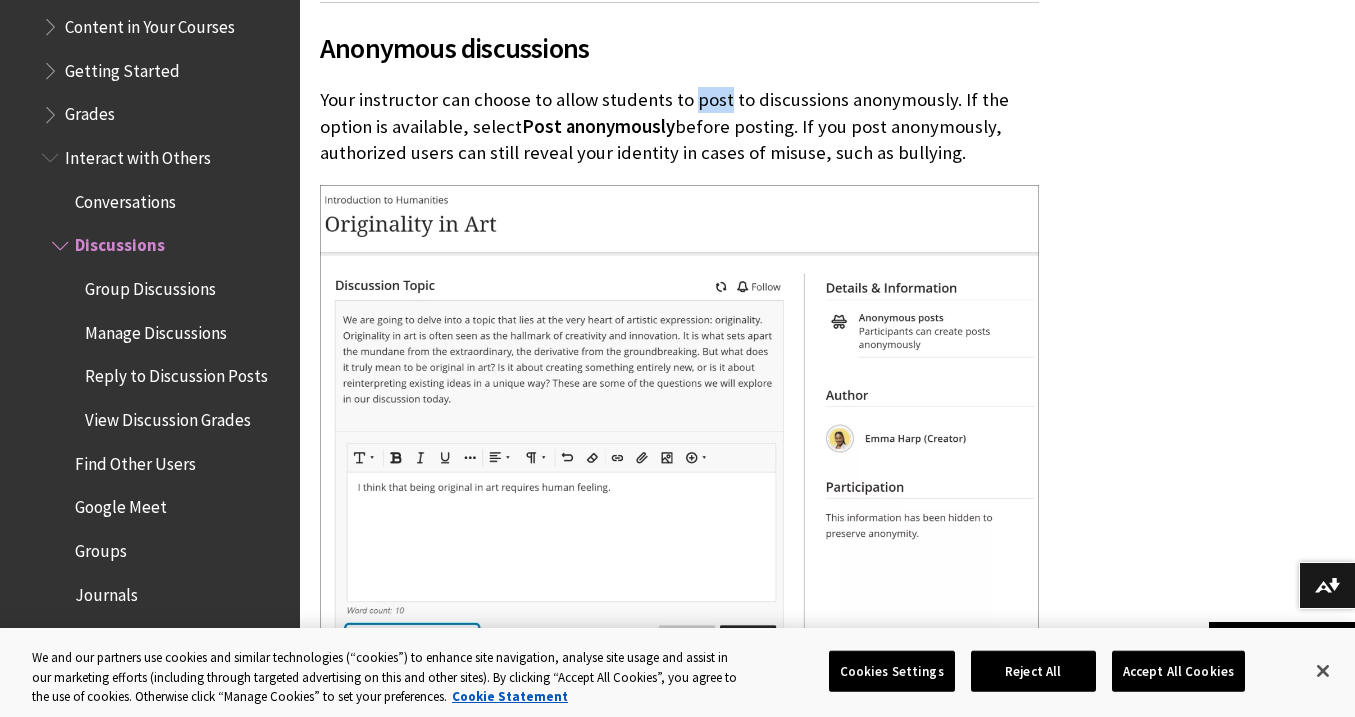 click on "Your instructor can choose to allow students to post to discussions anonymously. If the option is available, select  Post anonymously  before posting. If you post anonymously, authorized users can still reveal your identity in cases of misuse, such as bullying." at bounding box center (679, 126) 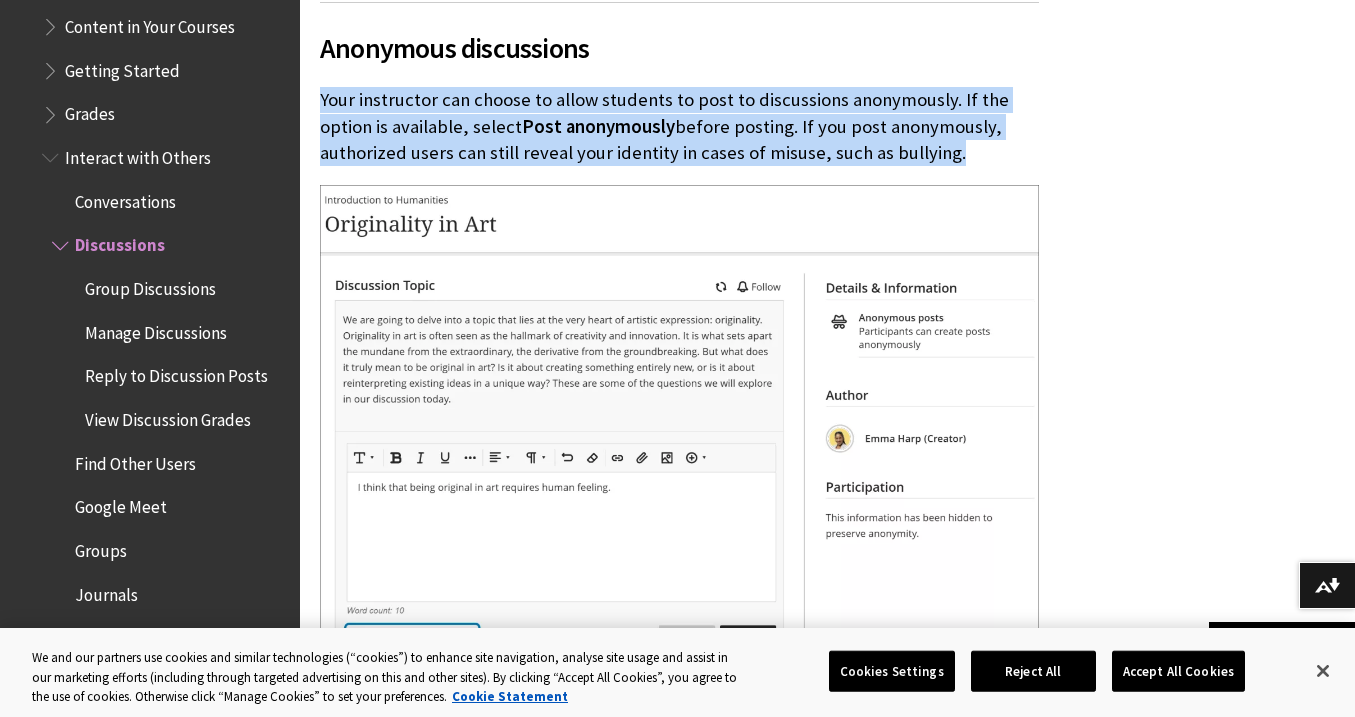 click on "Your instructor can choose to allow students to post to discussions anonymously. If the option is available, select  Post anonymously  before posting. If you post anonymously, authorized users can still reveal your identity in cases of misuse, such as bullying." at bounding box center [679, 126] 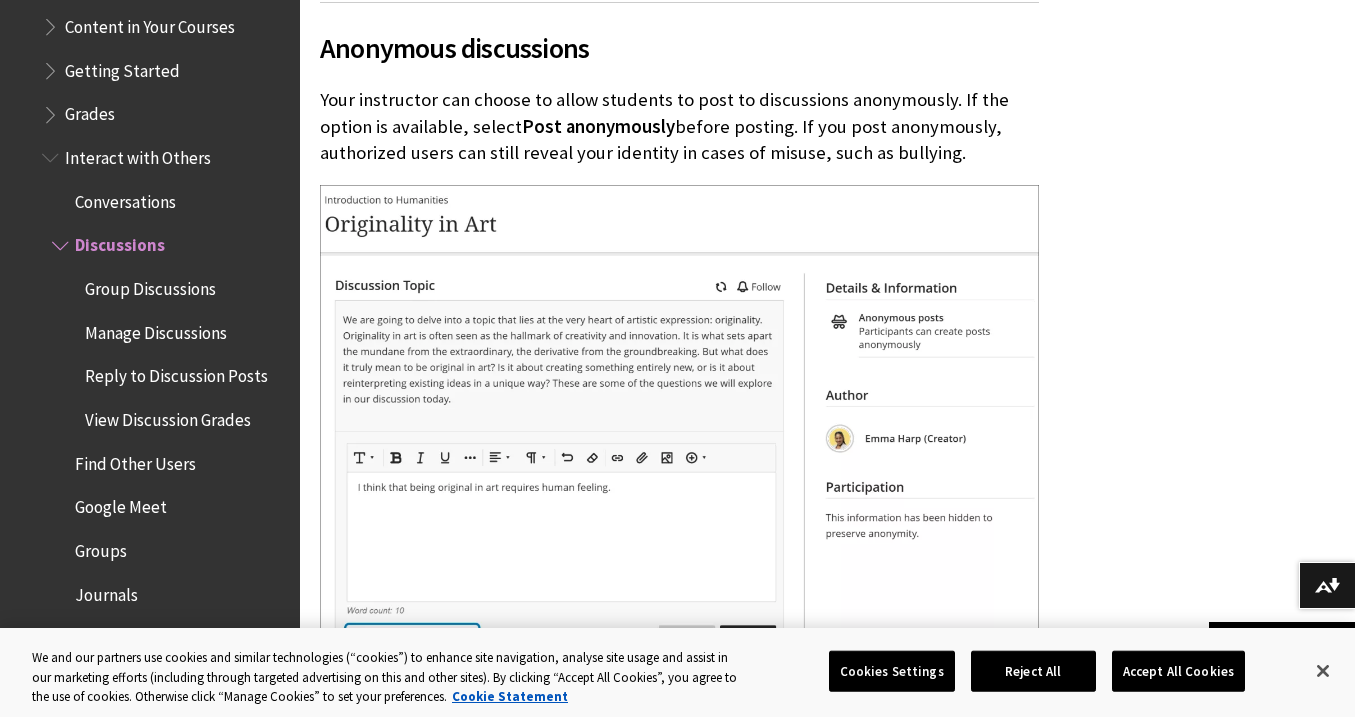 click on "Your instructor can choose to allow students to post to discussions anonymously. If the option is available, select  Post anonymously  before posting. If you post anonymously, authorized users can still reveal your identity in cases of misuse, such as bullying." at bounding box center (679, 126) 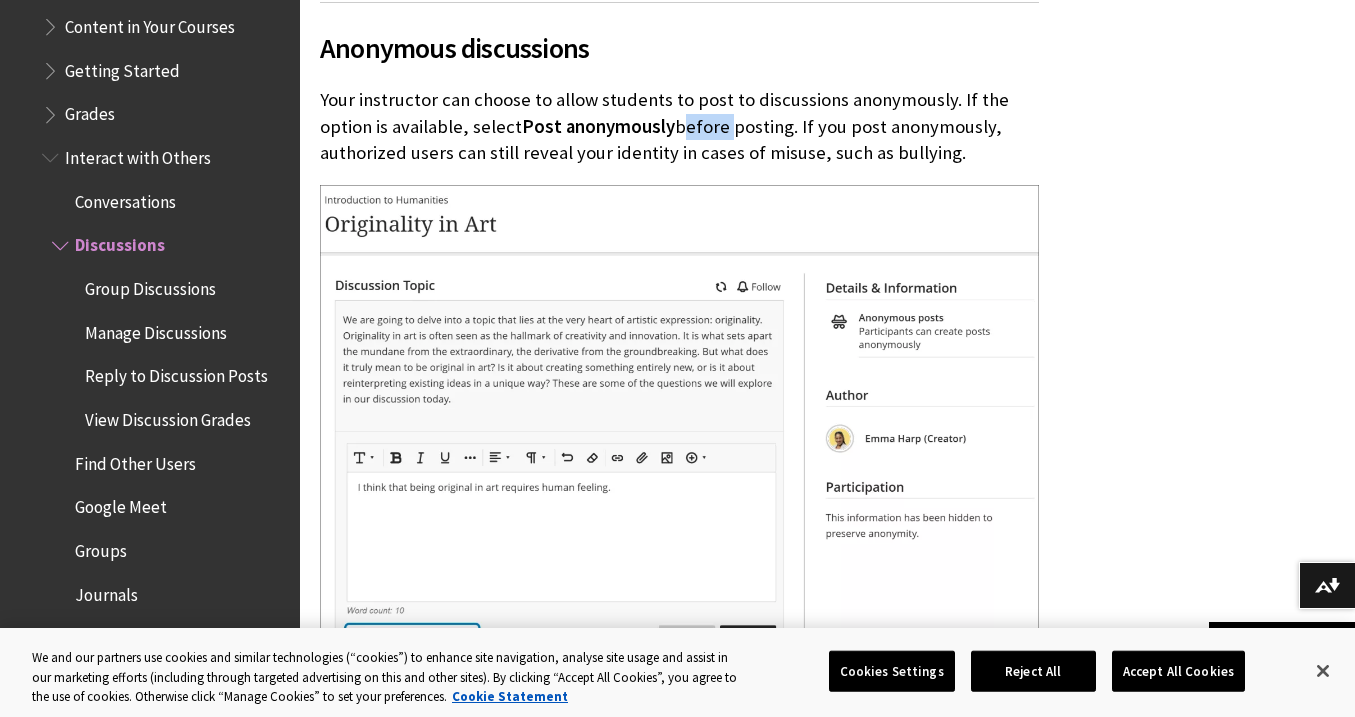 click on "Your instructor can choose to allow students to post to discussions anonymously. If the option is available, select  Post anonymously  before posting. If you post anonymously, authorized users can still reveal your identity in cases of misuse, such as bullying." at bounding box center [679, 126] 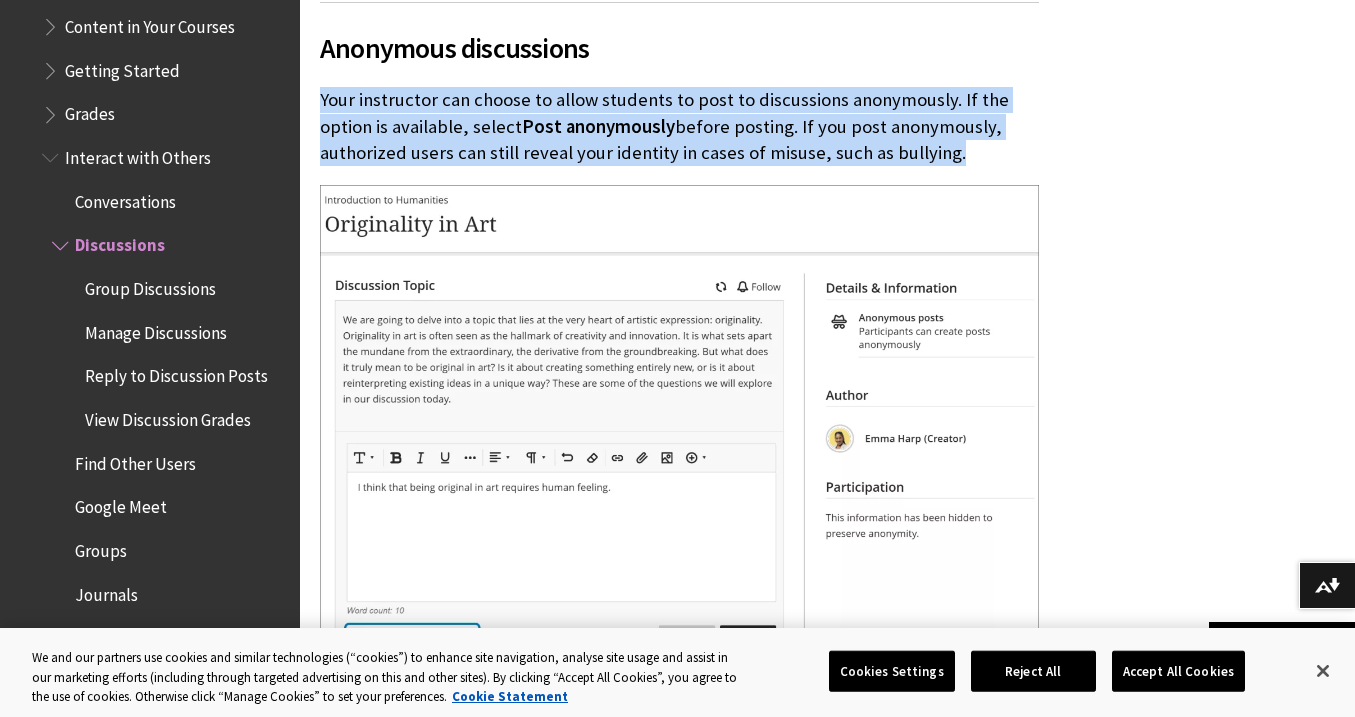 click on "Your instructor can choose to allow students to post to discussions anonymously. If the option is available, select  Post anonymously  before posting. If you post anonymously, authorized users can still reveal your identity in cases of misuse, such as bullying." at bounding box center [679, 126] 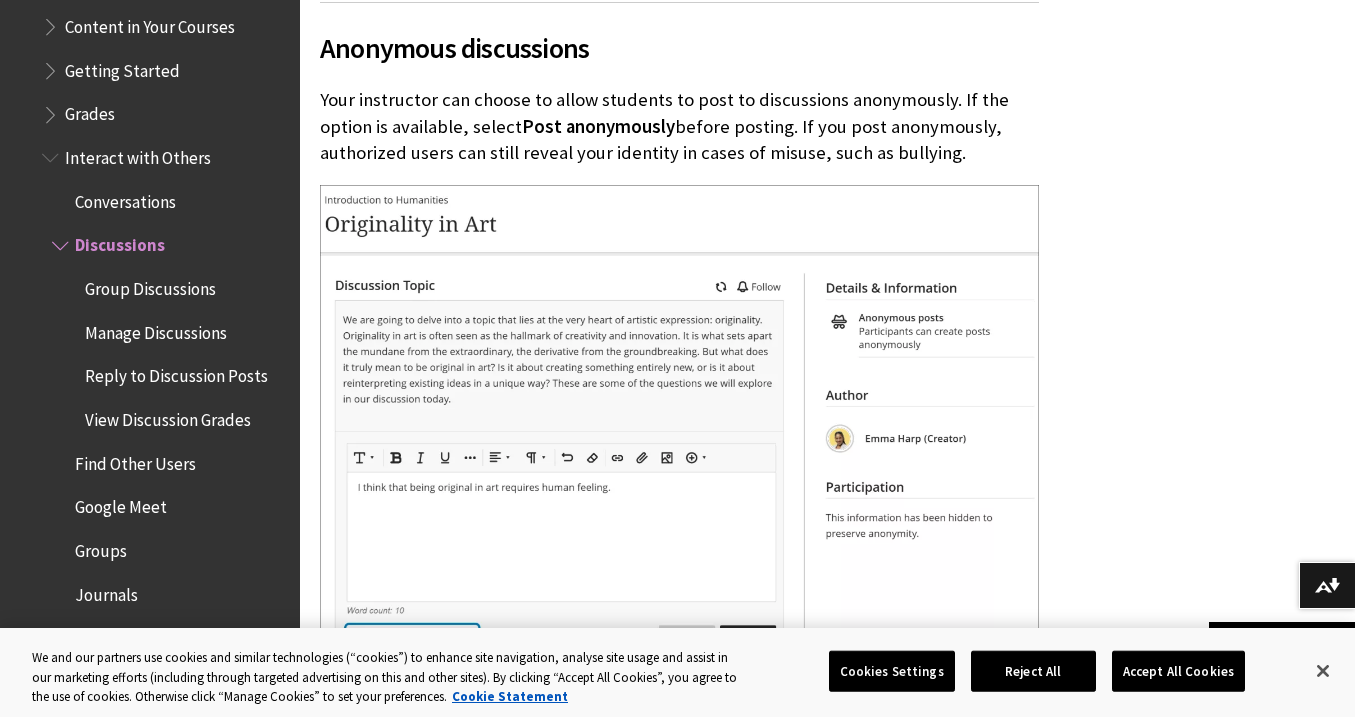 click on "Your instructor can choose to allow students to post to discussions anonymously. If the option is available, select  Post anonymously  before posting. If you post anonymously, authorized users can still reveal your identity in cases of misuse, such as bullying." at bounding box center (679, 126) 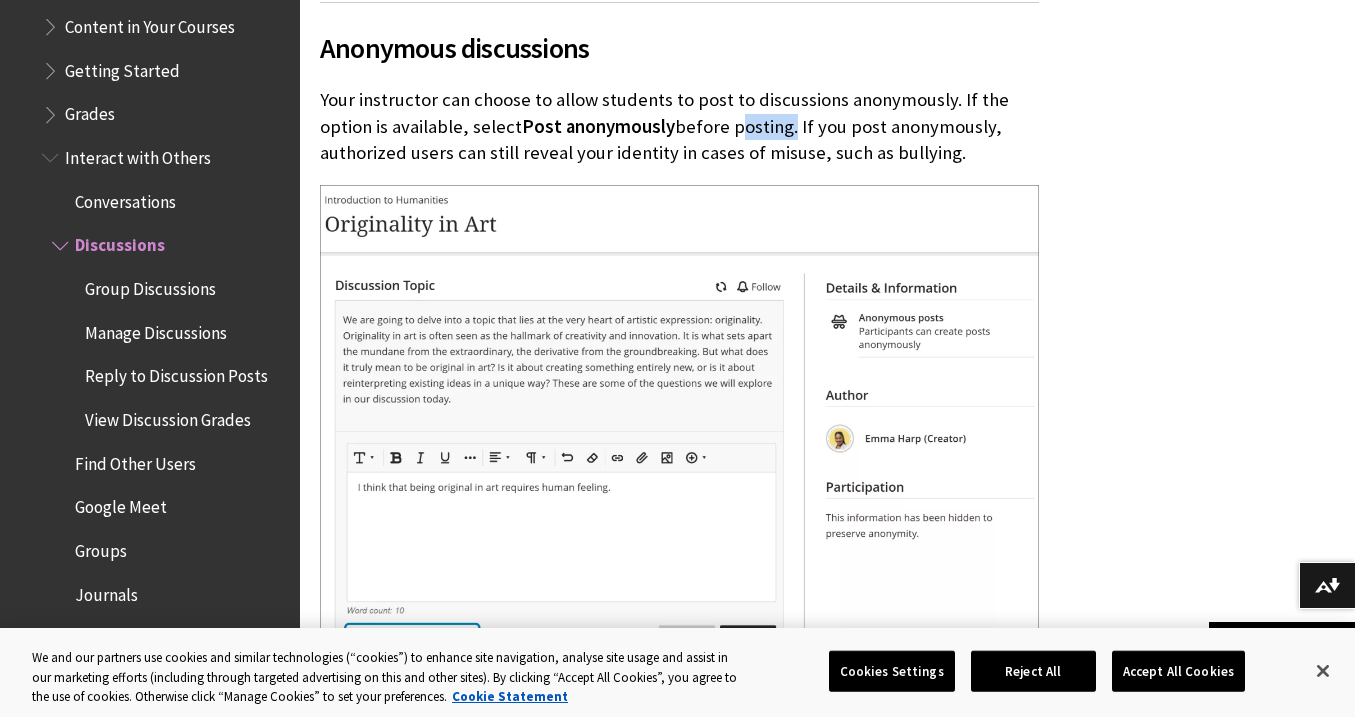 click on "Your instructor can choose to allow students to post to discussions anonymously. If the option is available, select  Post anonymously  before posting. If you post anonymously, authorized users can still reveal your identity in cases of misuse, such as bullying." at bounding box center (679, 126) 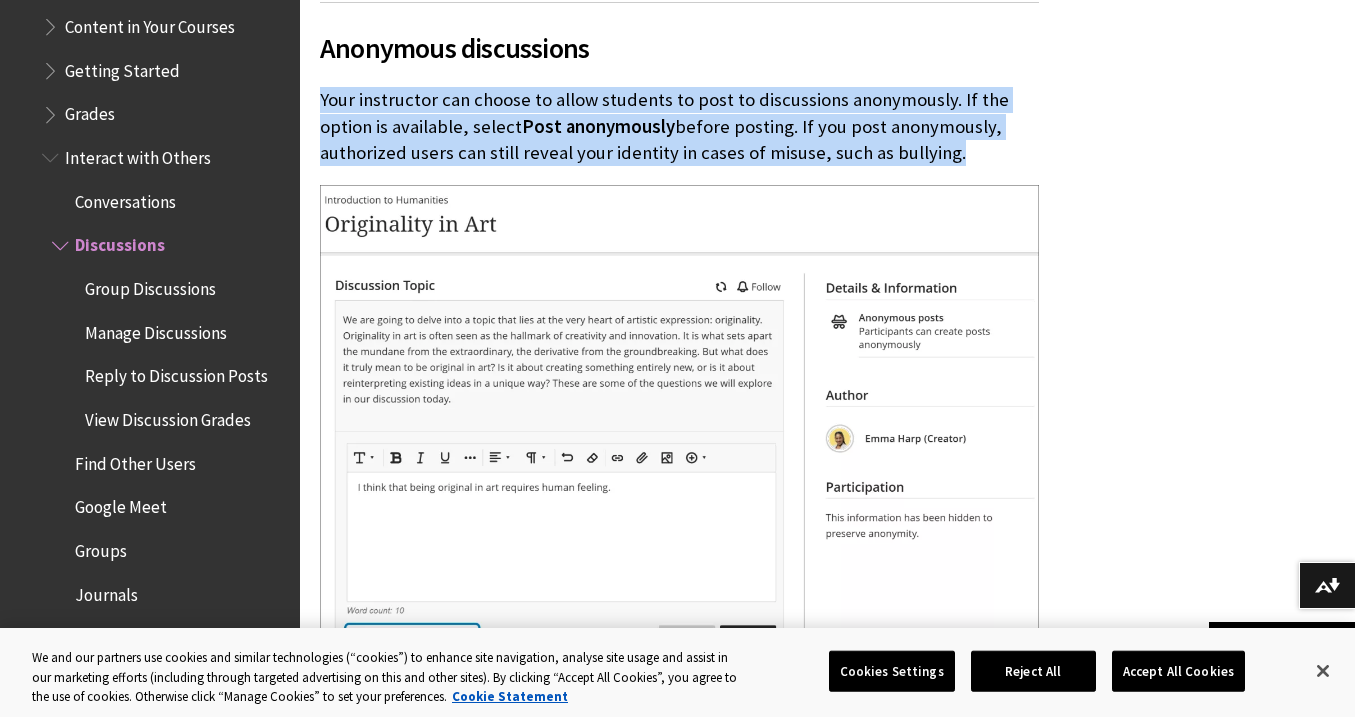 click on "Your instructor can choose to allow students to post to discussions anonymously. If the option is available, select  Post anonymously  before posting. If you post anonymously, authorized users can still reveal your identity in cases of misuse, such as bullying." at bounding box center (679, 126) 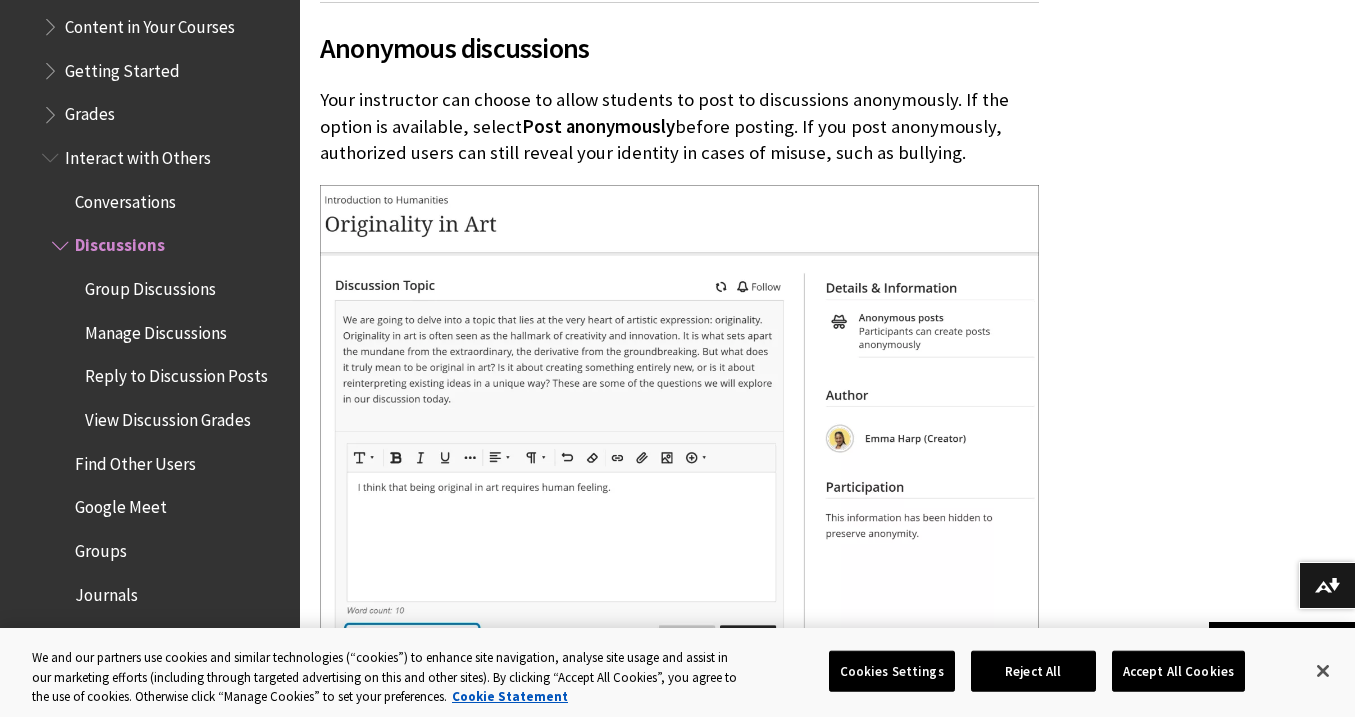 click on "Your instructor can choose to allow students to post to discussions anonymously. If the option is available, select  Post anonymously  before posting. If you post anonymously, authorized users can still reveal your identity in cases of misuse, such as bullying." at bounding box center [679, 126] 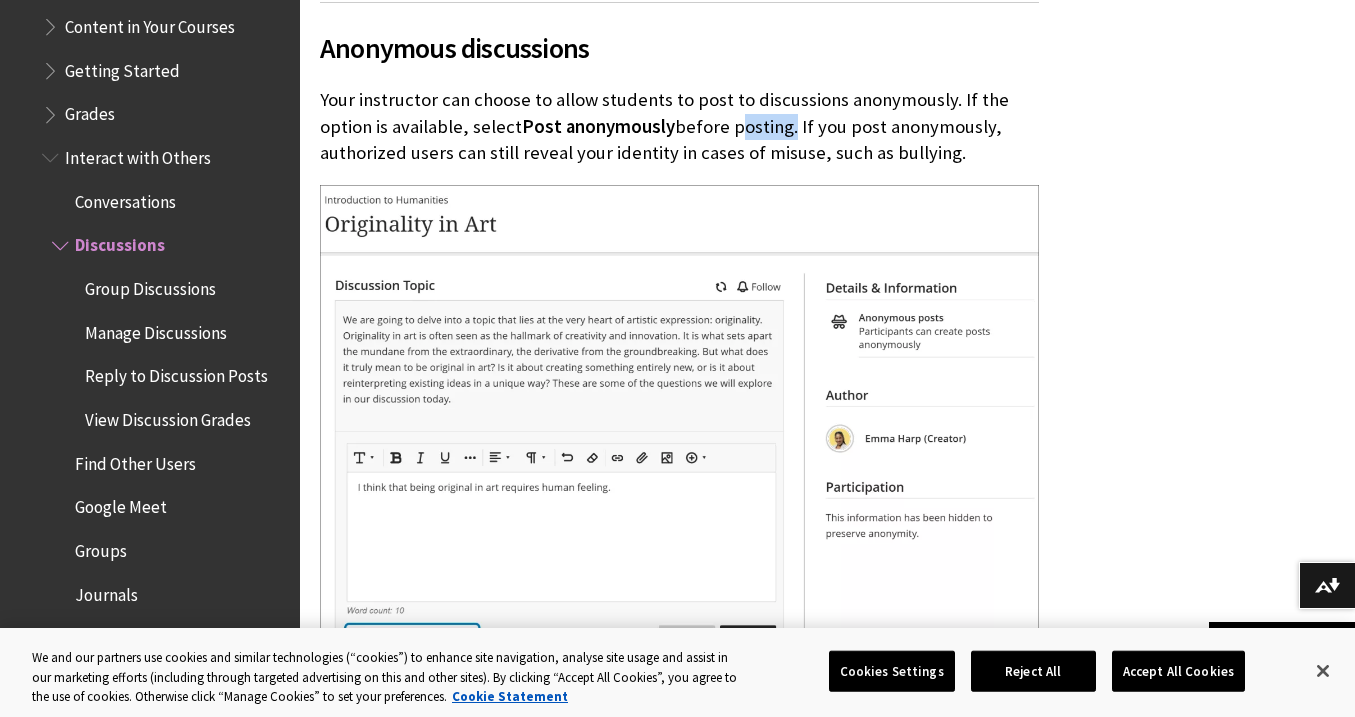click on "Your instructor can choose to allow students to post to discussions anonymously. If the option is available, select  Post anonymously  before posting. If you post anonymously, authorized users can still reveal your identity in cases of misuse, such as bullying." at bounding box center [679, 126] 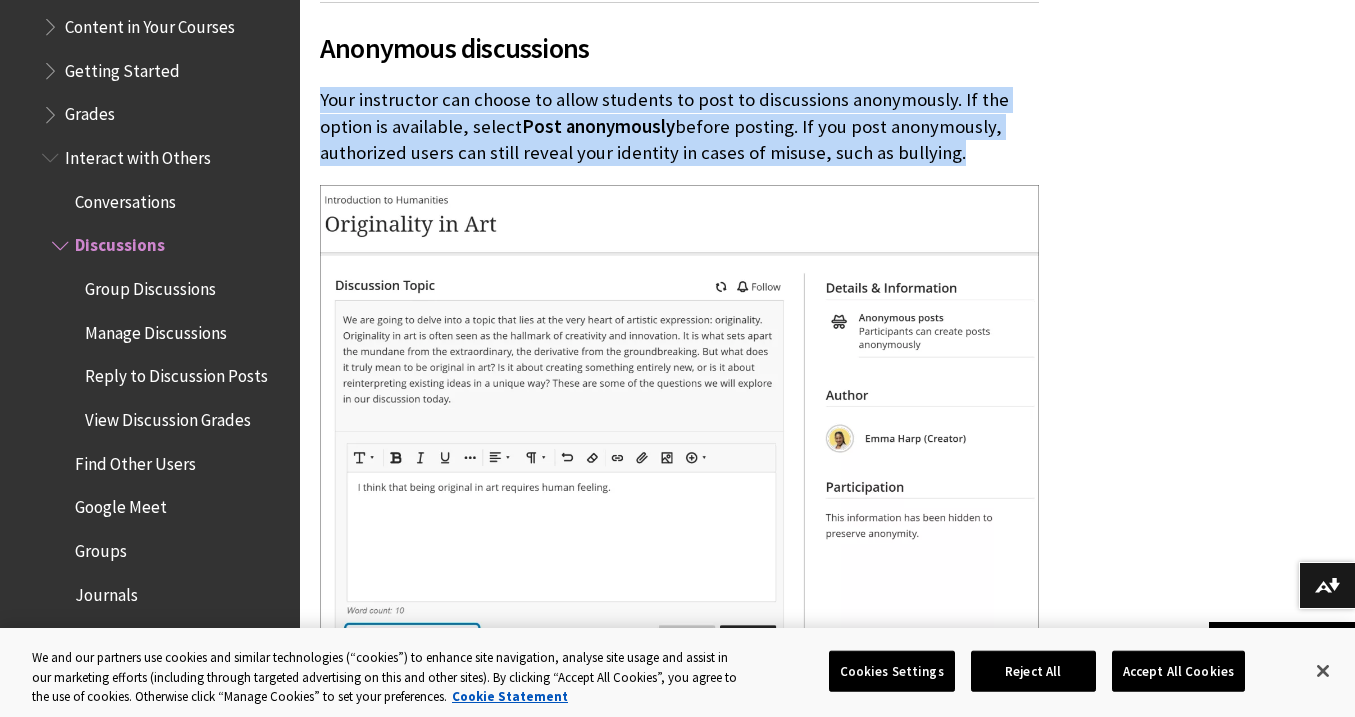 click on "Your instructor can choose to allow students to post to discussions anonymously. If the option is available, select  Post anonymously  before posting. If you post anonymously, authorized users can still reveal your identity in cases of misuse, such as bullying." at bounding box center [679, 126] 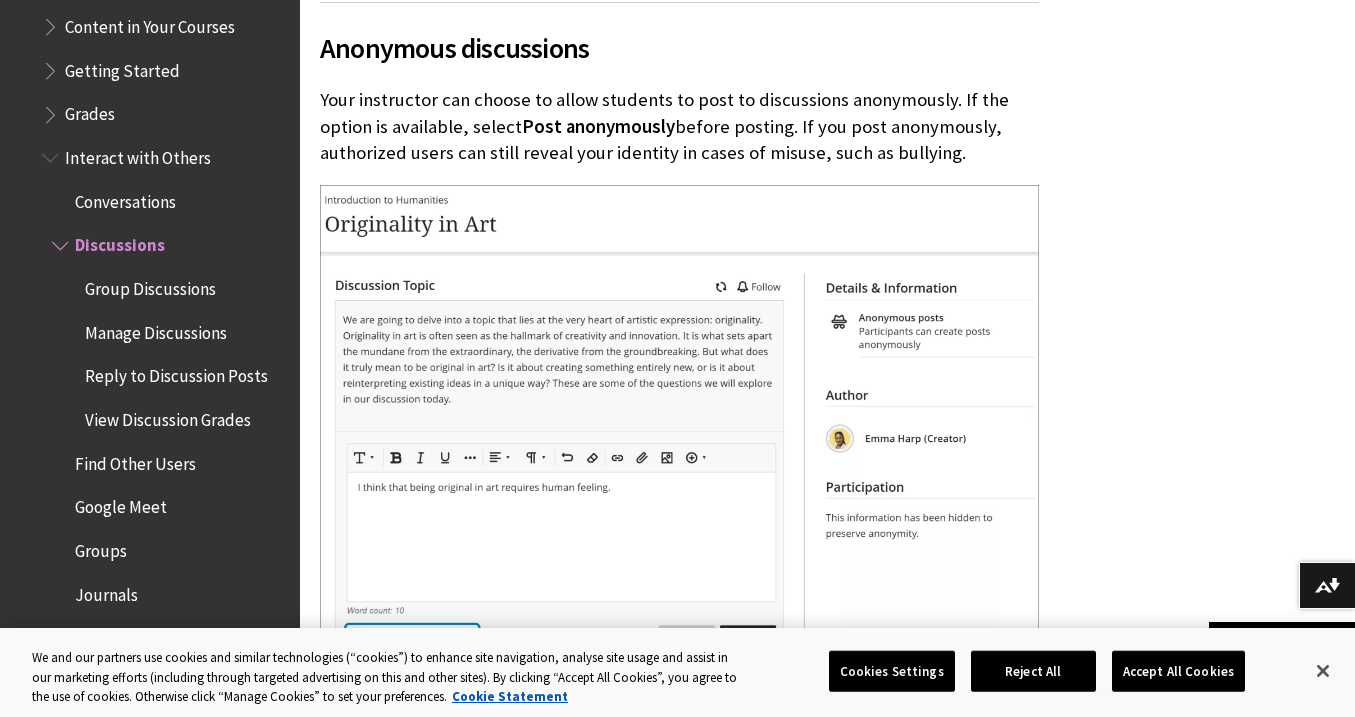 click on "Your instructor can choose to allow students to post to discussions anonymously. If the option is available, select  Post anonymously  before posting. If you post anonymously, authorized users can still reveal your identity in cases of misuse, such as bullying." at bounding box center [679, 126] 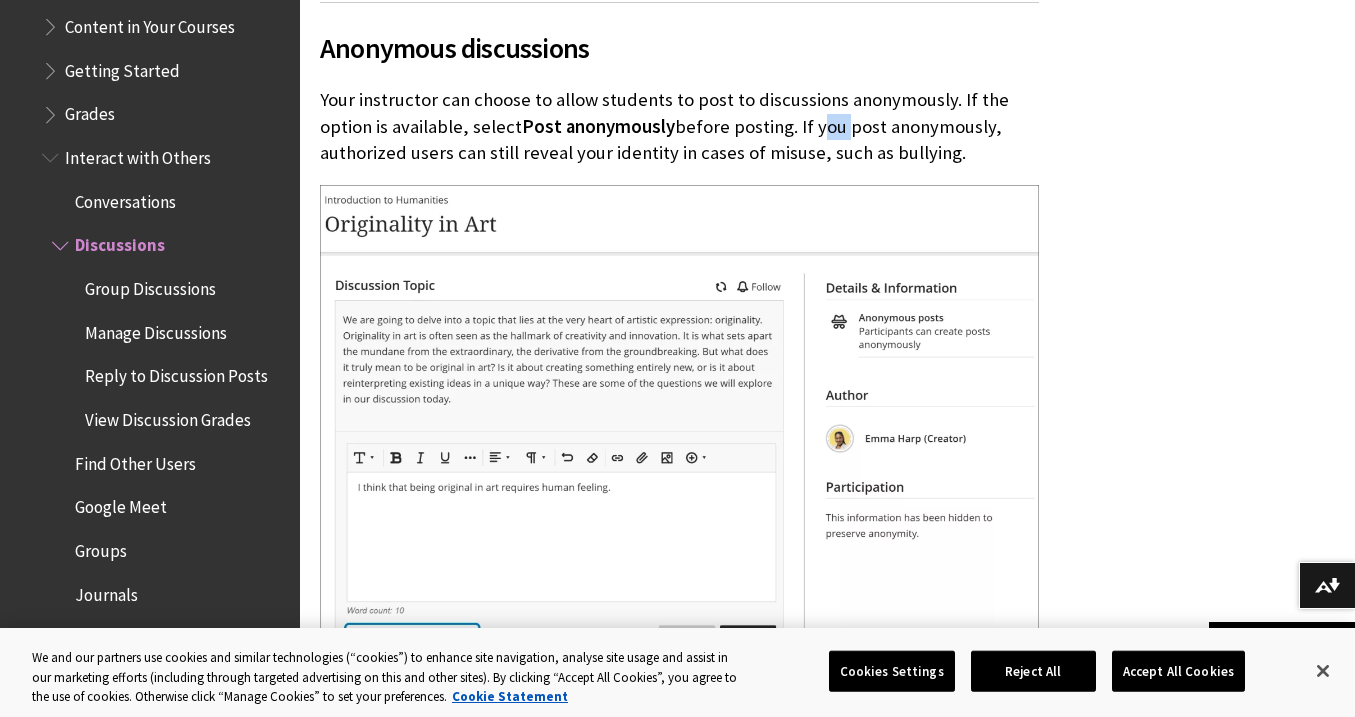 click on "Your instructor can choose to allow students to post to discussions anonymously. If the option is available, select  Post anonymously  before posting. If you post anonymously, authorized users can still reveal your identity in cases of misuse, such as bullying." at bounding box center (679, 126) 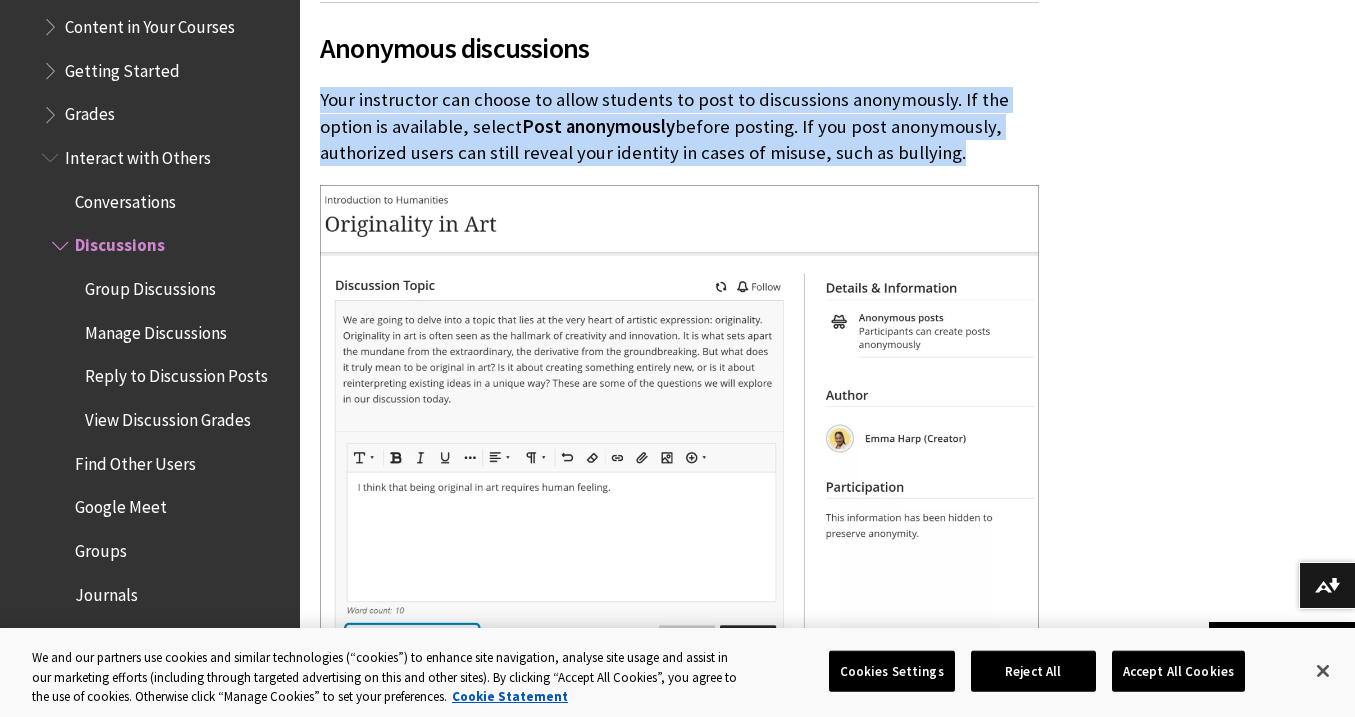 click on "Your instructor can choose to allow students to post to discussions anonymously. If the option is available, select  Post anonymously  before posting. If you post anonymously, authorized users can still reveal your identity in cases of misuse, such as bullying." at bounding box center [679, 126] 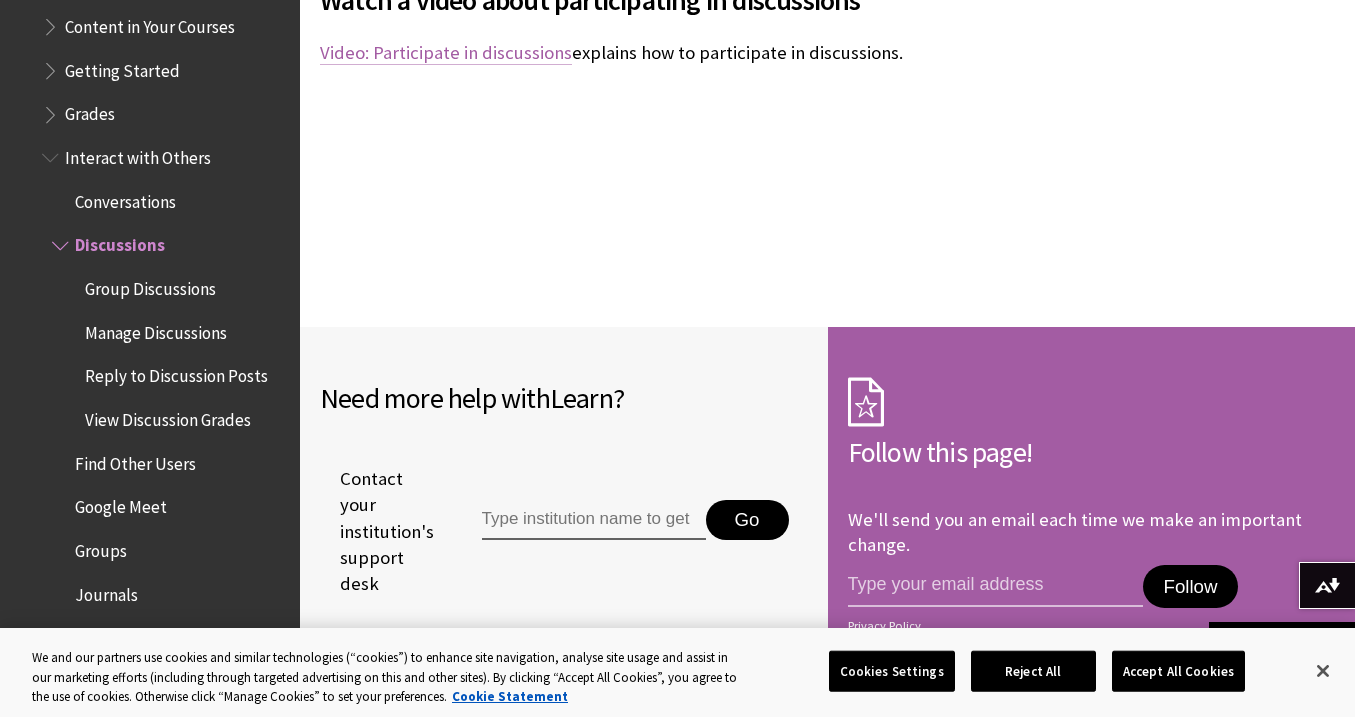 scroll, scrollTop: 5992, scrollLeft: 0, axis: vertical 